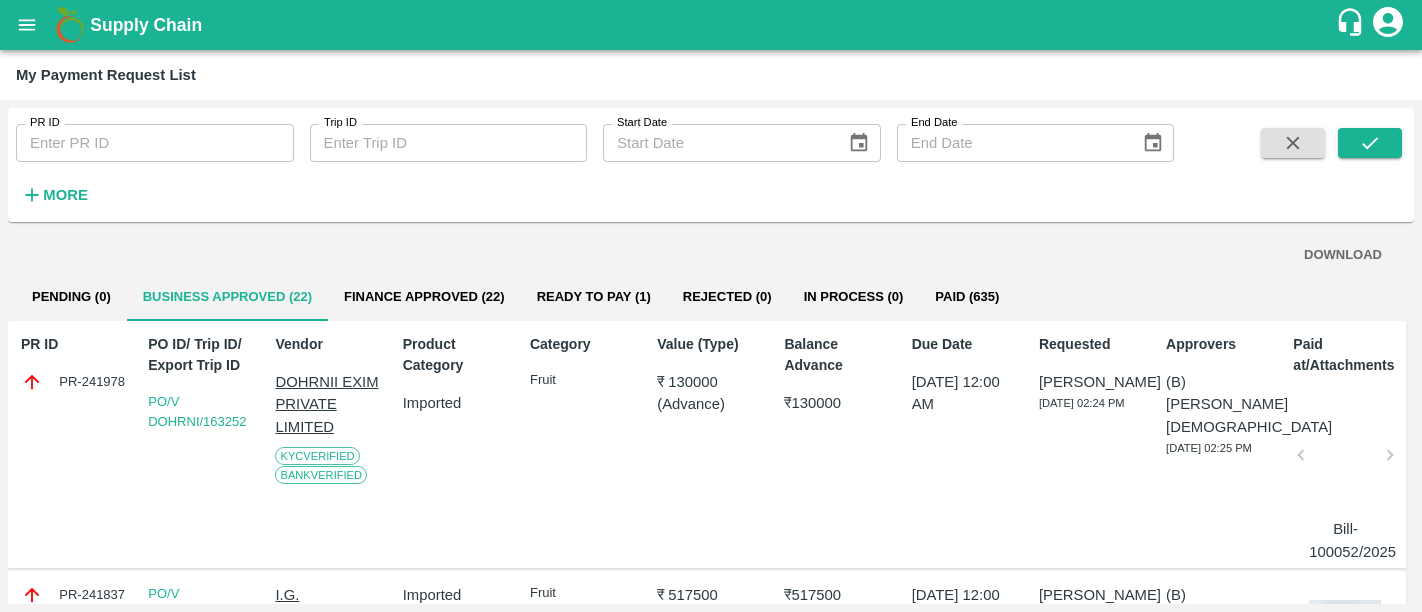 scroll, scrollTop: 0, scrollLeft: 0, axis: both 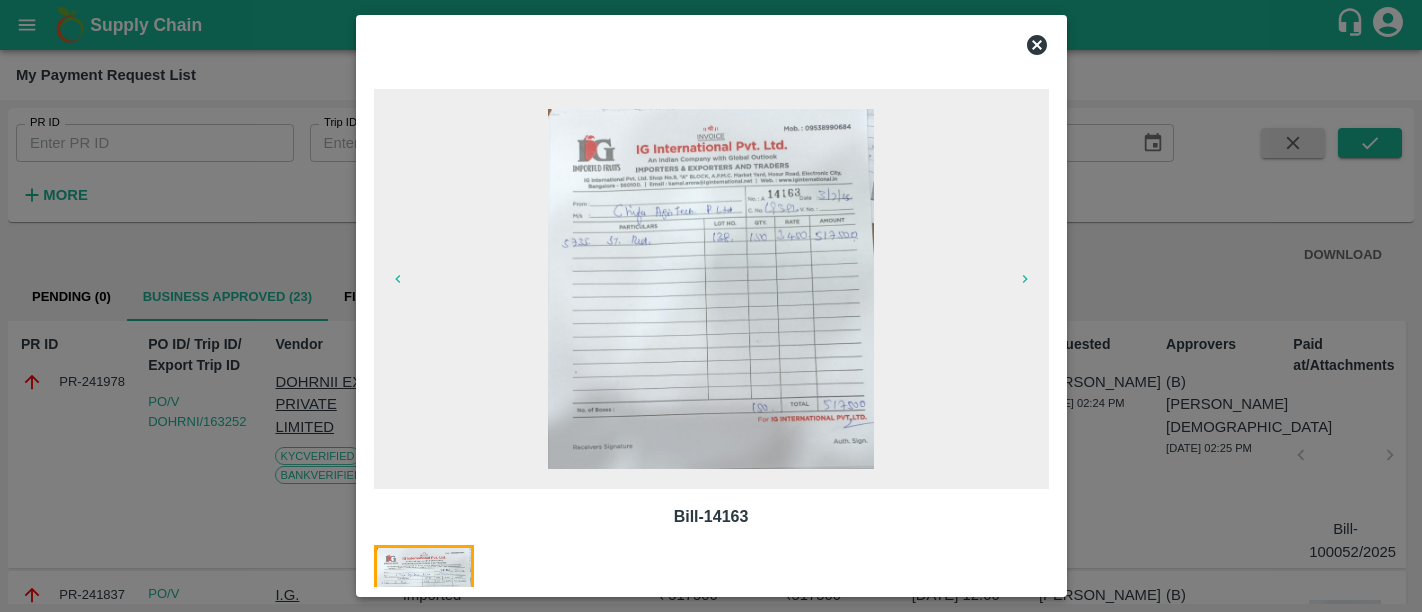 click 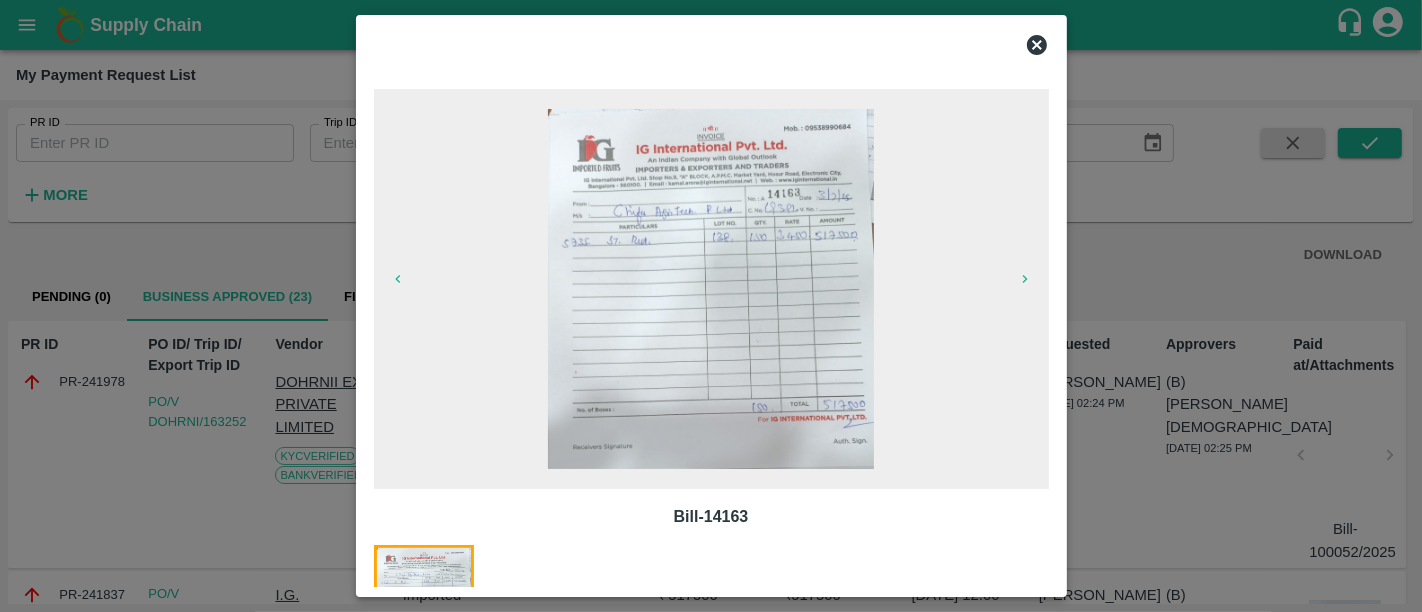 scroll, scrollTop: 205, scrollLeft: 0, axis: vertical 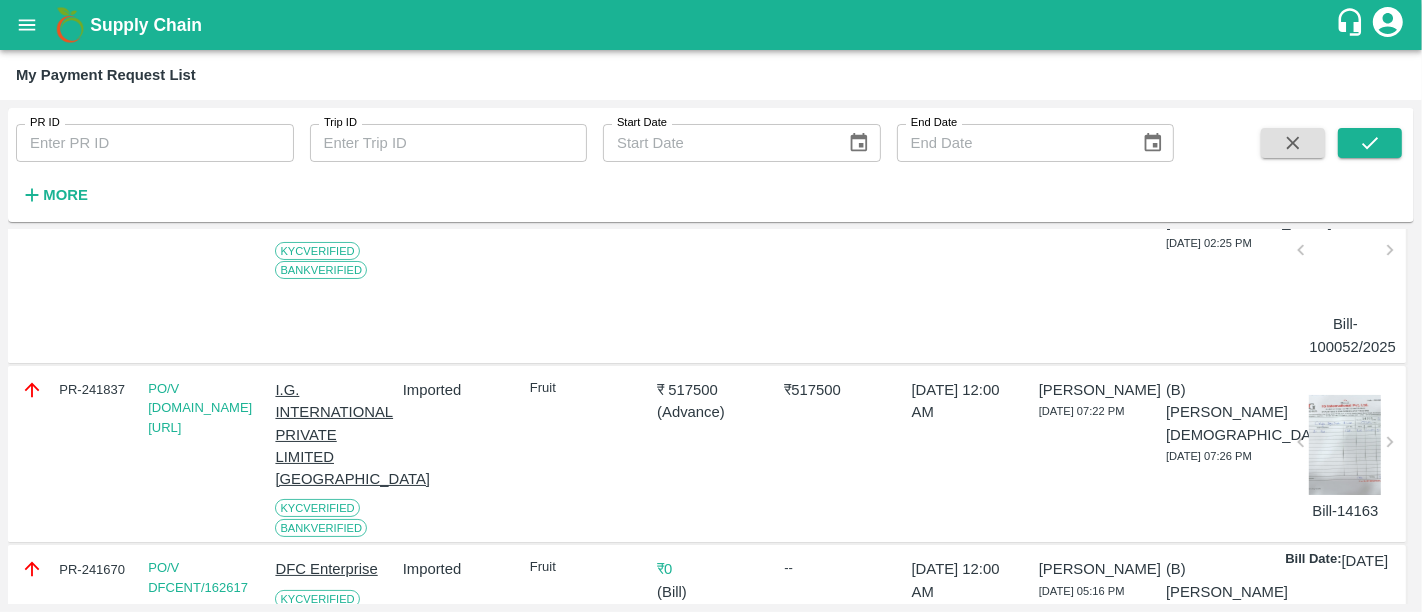 drag, startPoint x: 180, startPoint y: 41, endPoint x: 180, endPoint y: 30, distance: 11 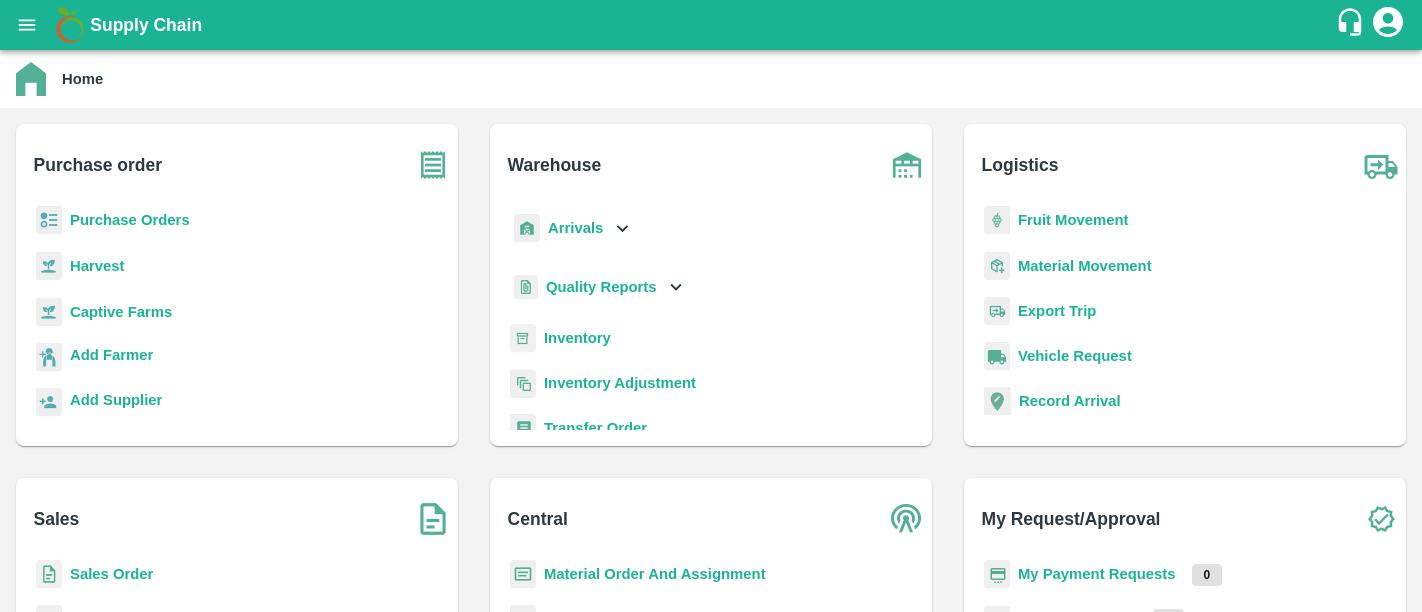 scroll, scrollTop: 0, scrollLeft: 0, axis: both 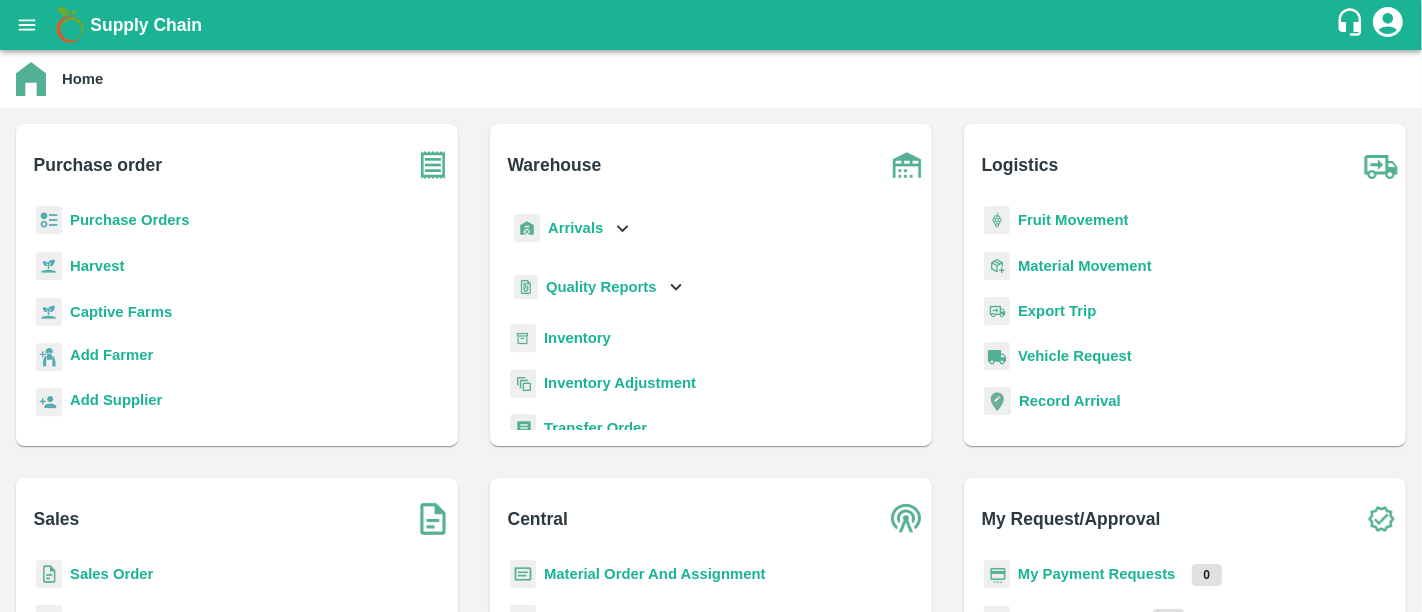 click on "Purchase Orders" at bounding box center [130, 220] 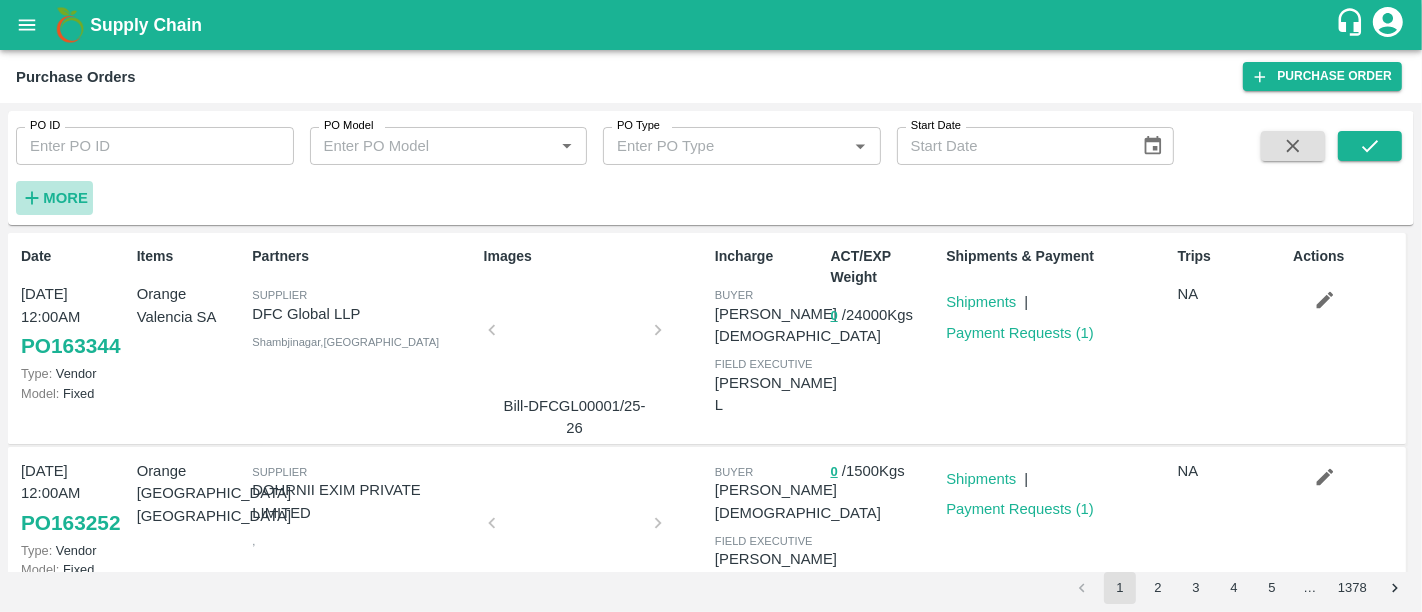 click on "More" at bounding box center [65, 198] 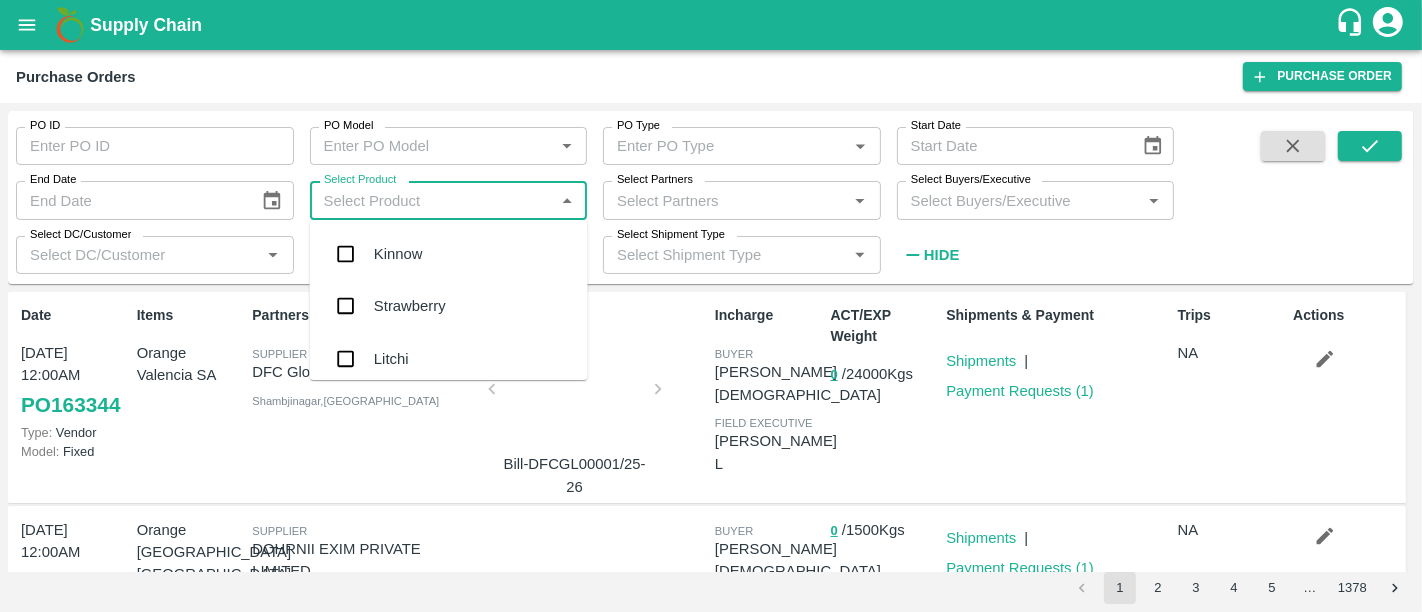 click on "Select Product" at bounding box center (432, 200) 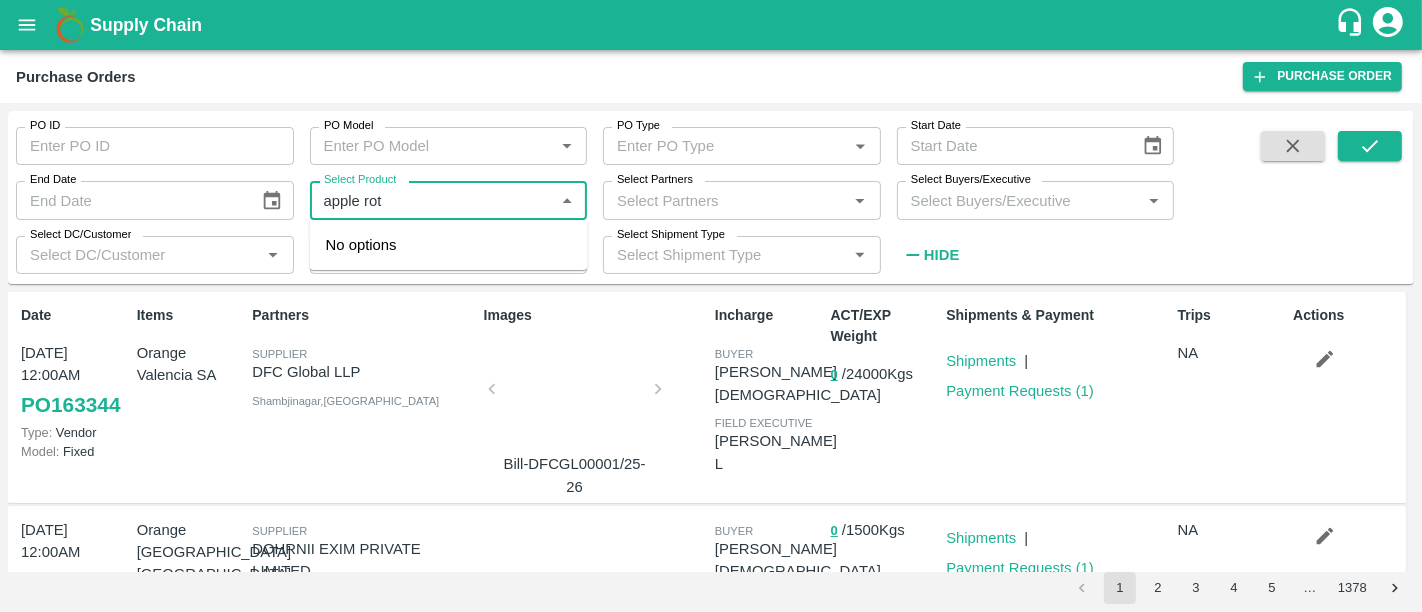 type on "apple ro" 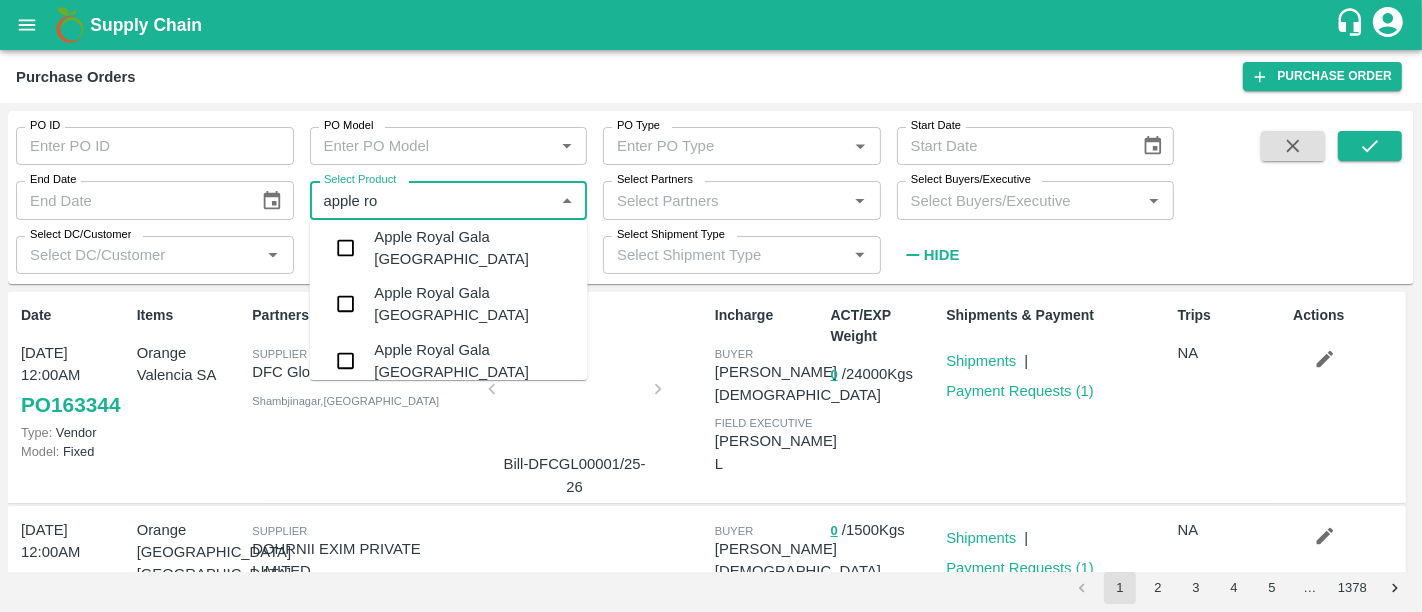 scroll, scrollTop: 102, scrollLeft: 0, axis: vertical 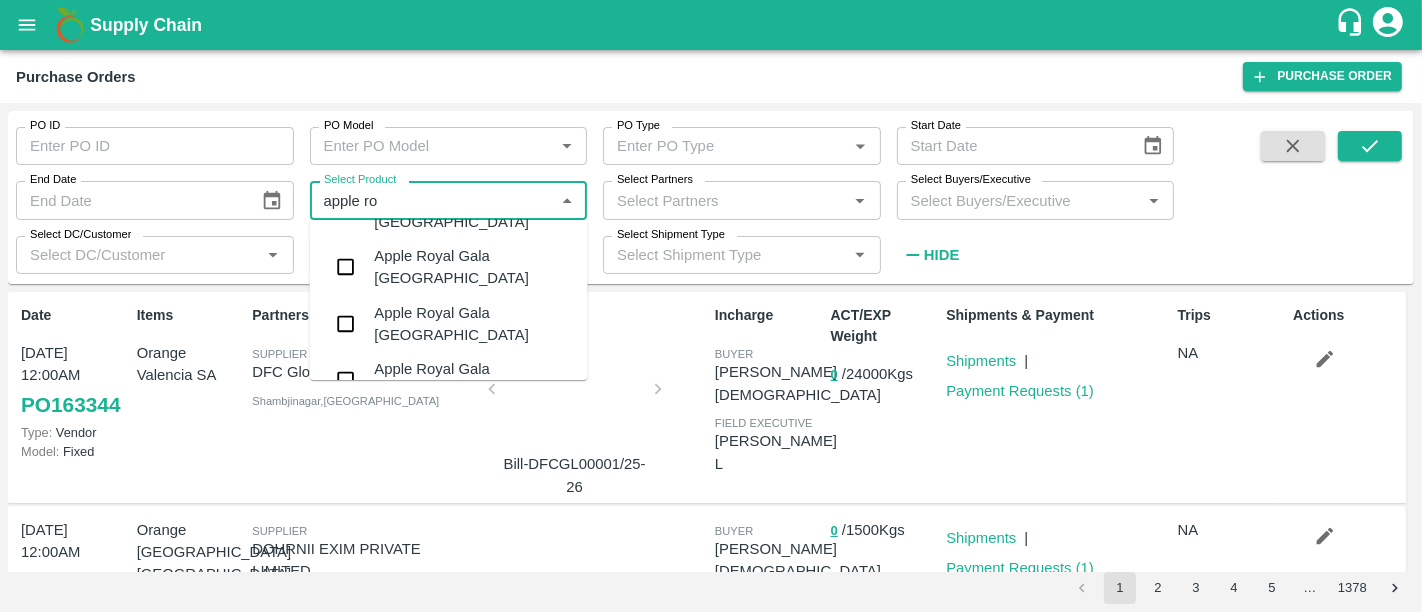 click on "Apple Royal Gala NZ" at bounding box center (473, 324) 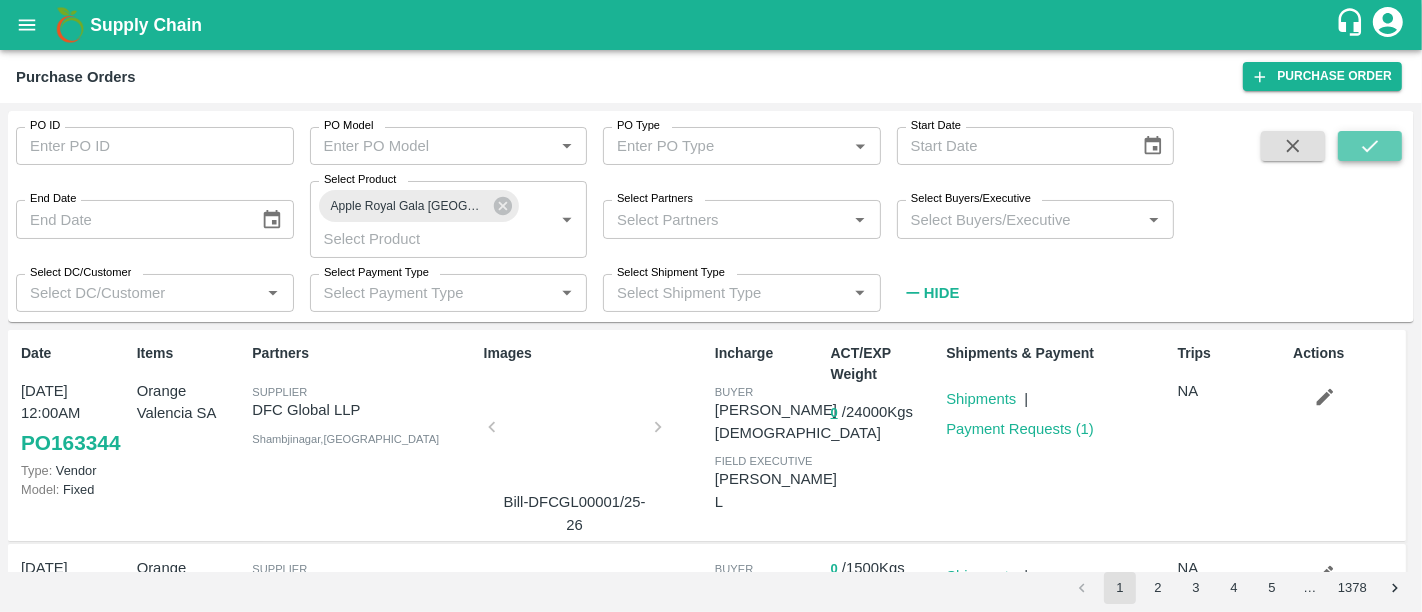 click at bounding box center [1370, 146] 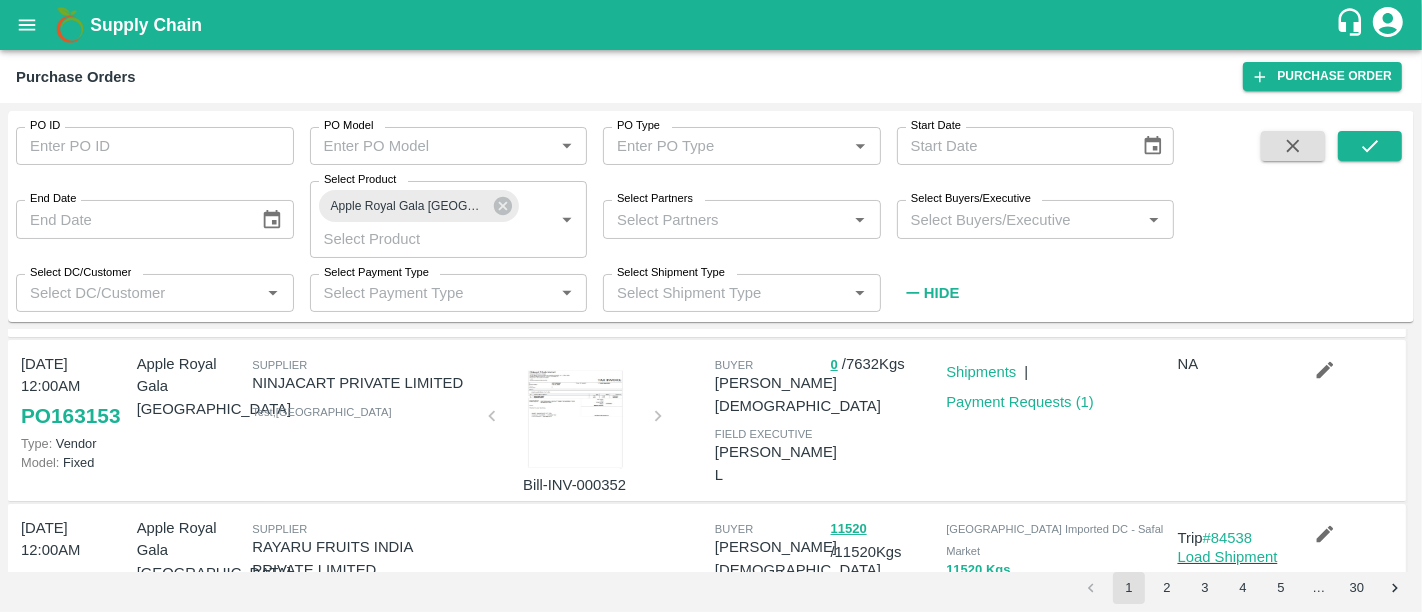 scroll, scrollTop: 206, scrollLeft: 0, axis: vertical 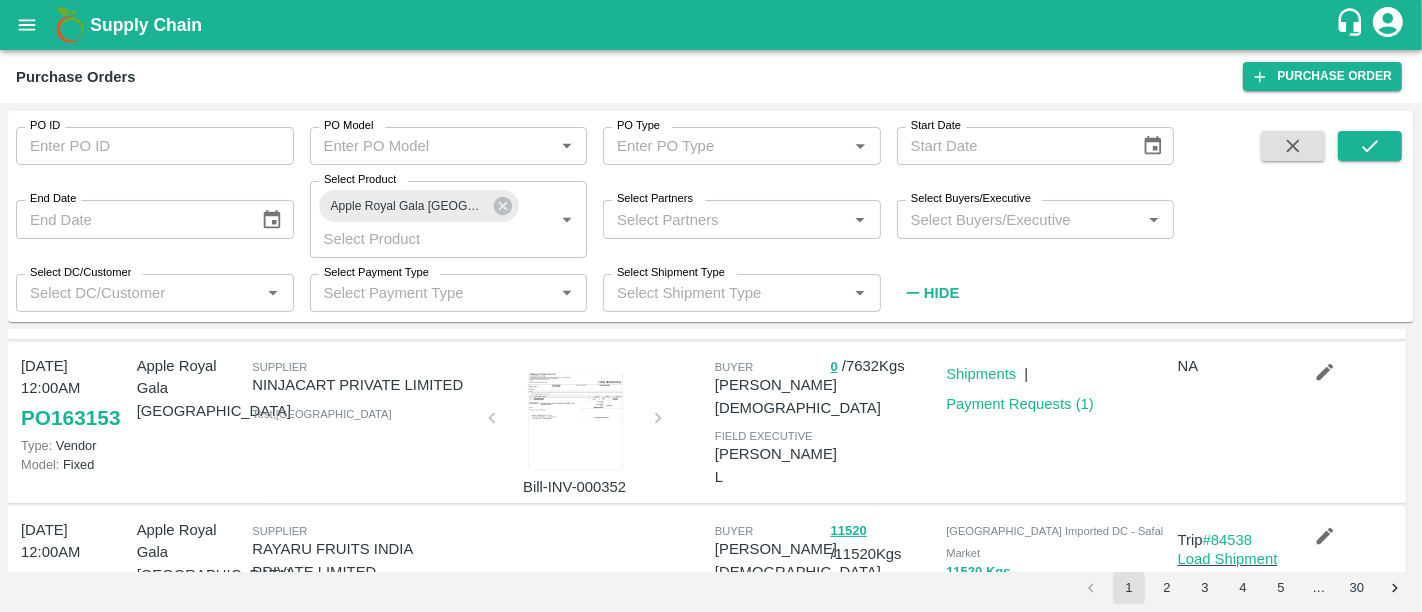 click at bounding box center (575, 421) 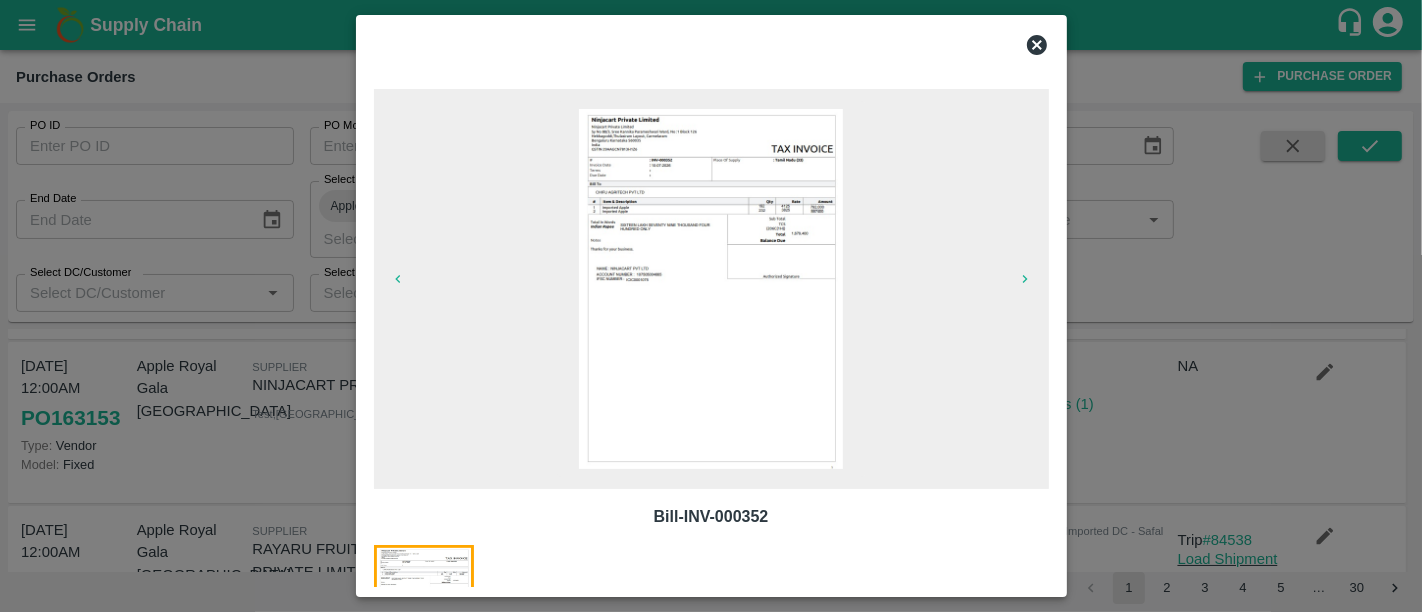 click at bounding box center (711, 306) 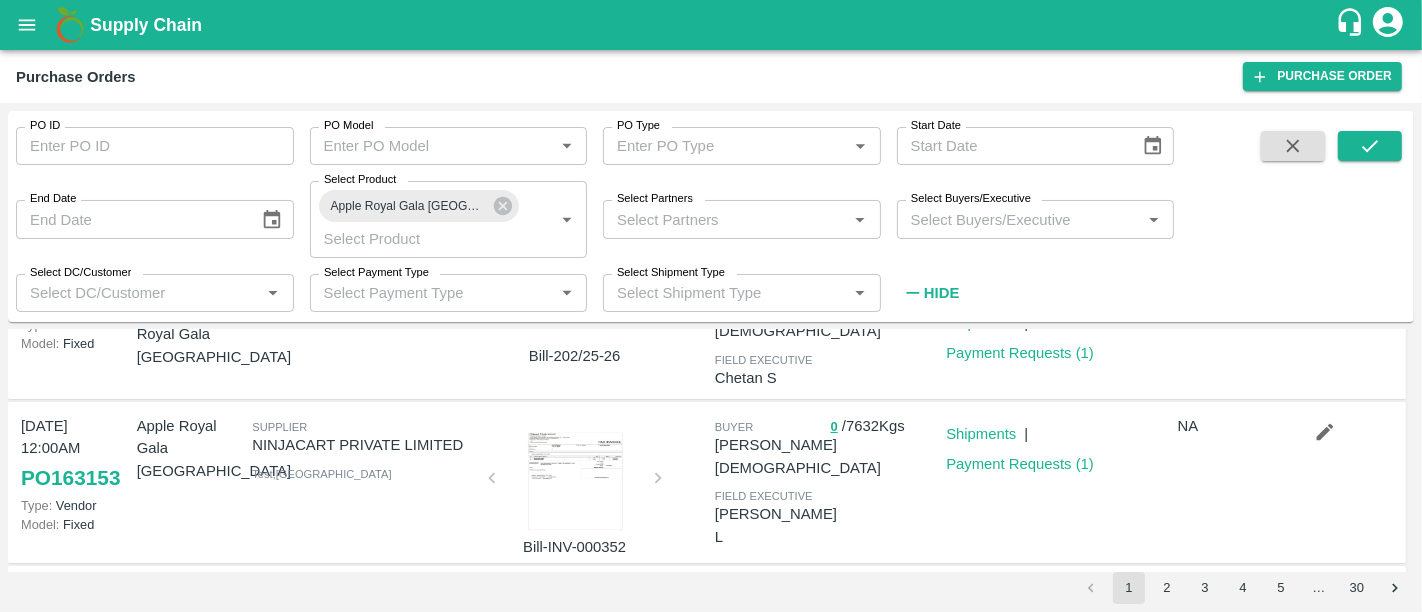 scroll, scrollTop: 0, scrollLeft: 0, axis: both 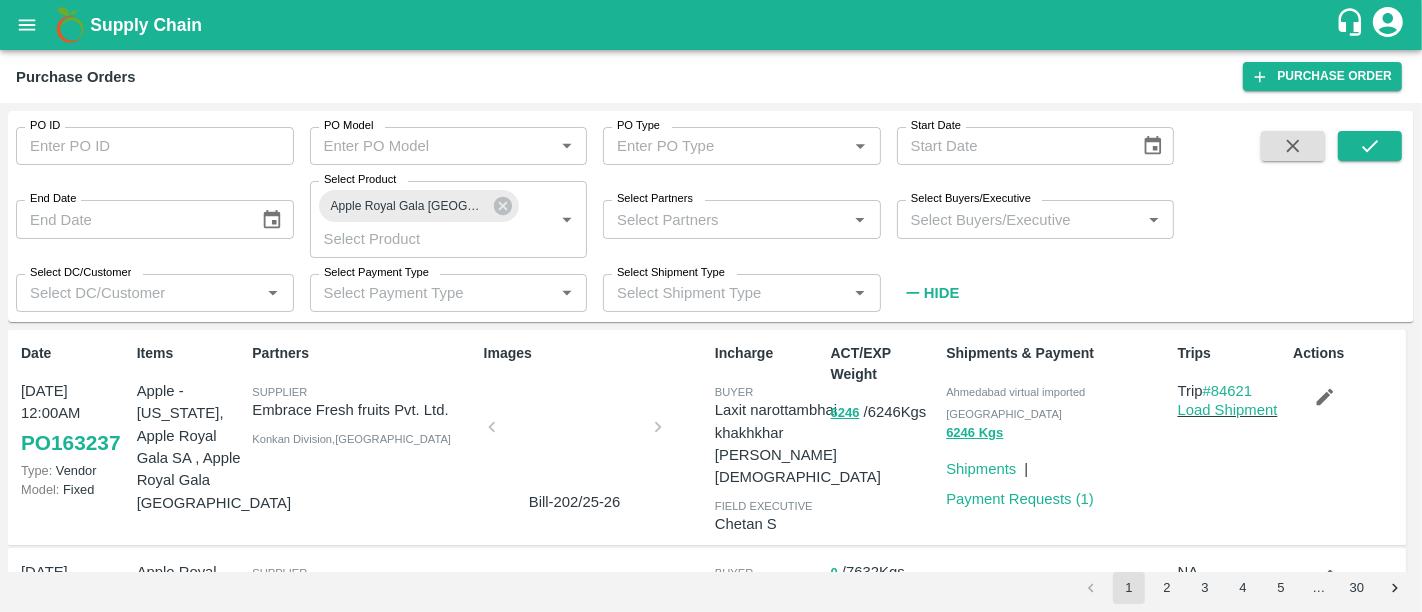 click at bounding box center (575, 433) 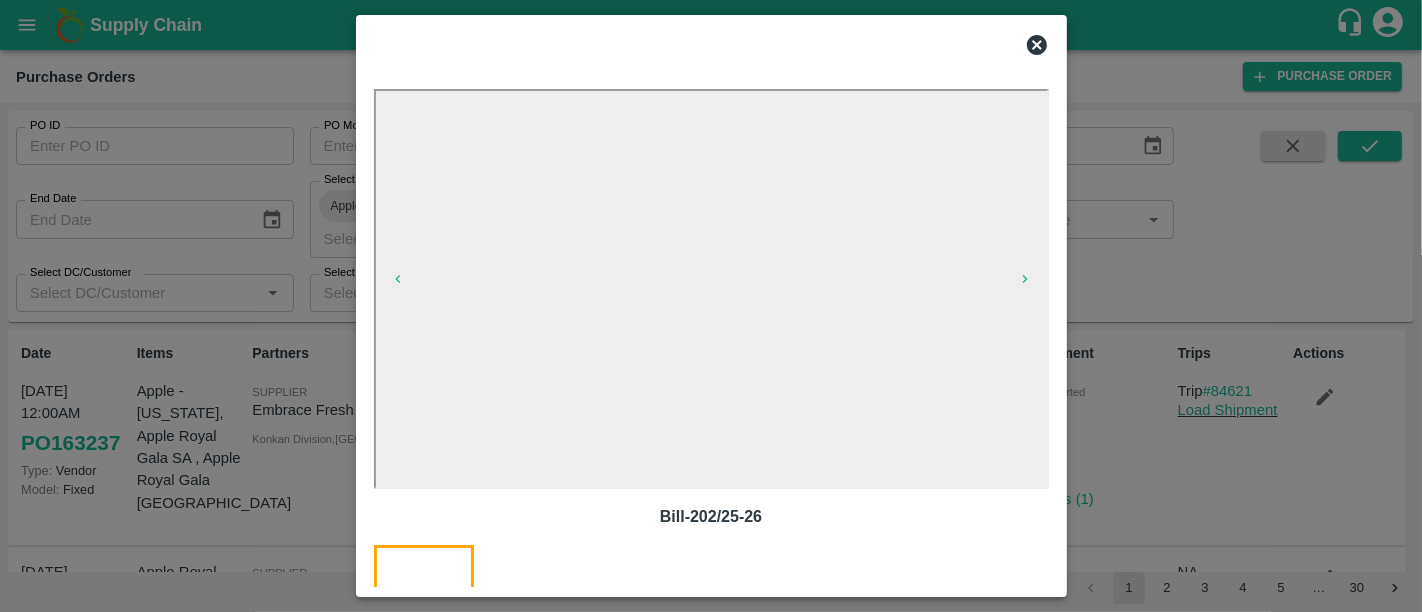 click at bounding box center [711, 306] 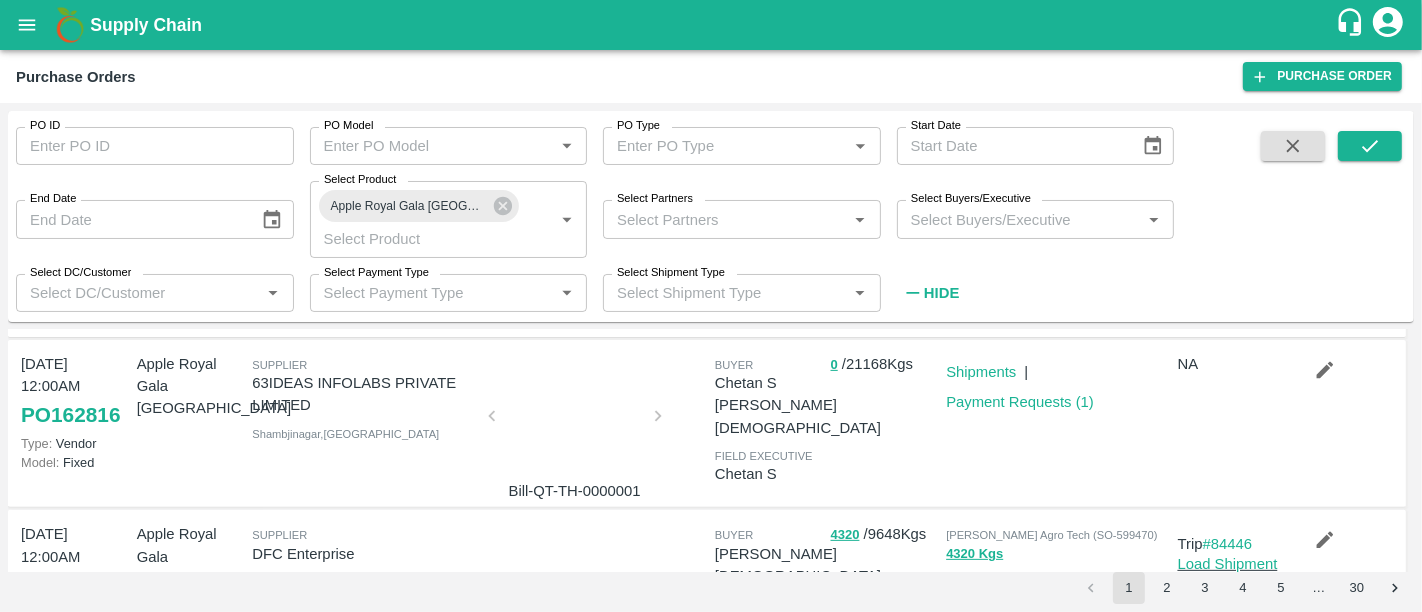 scroll, scrollTop: 715, scrollLeft: 0, axis: vertical 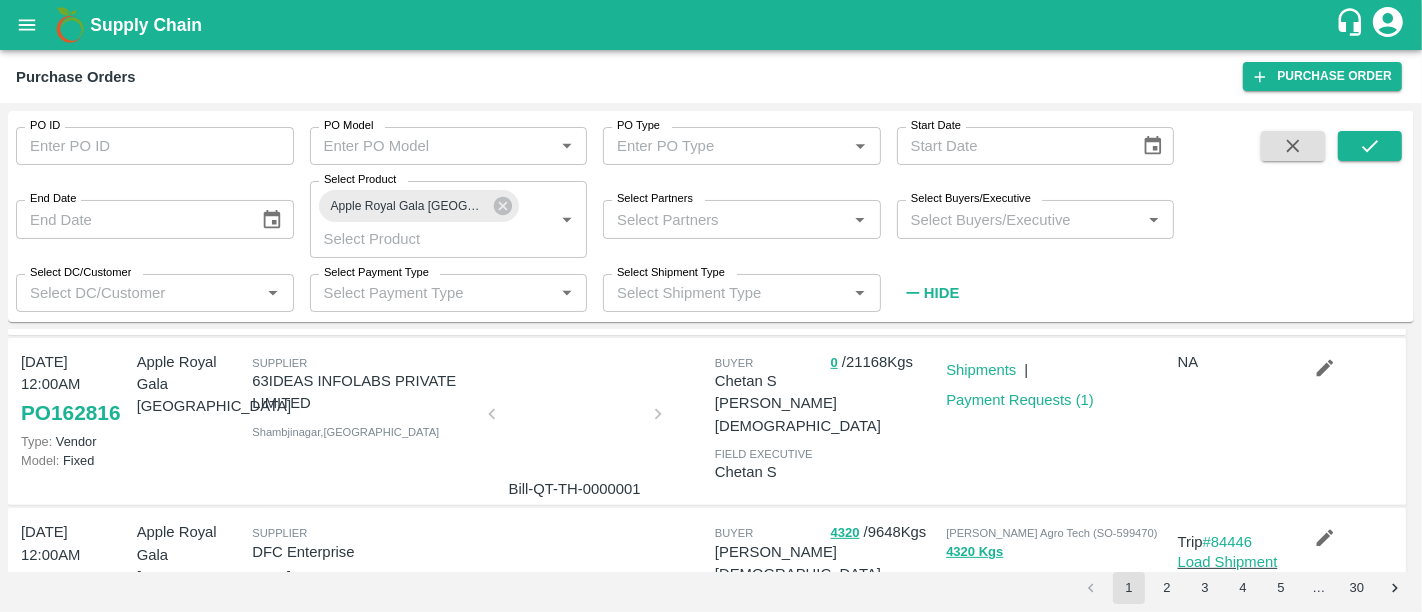 click at bounding box center (575, 420) 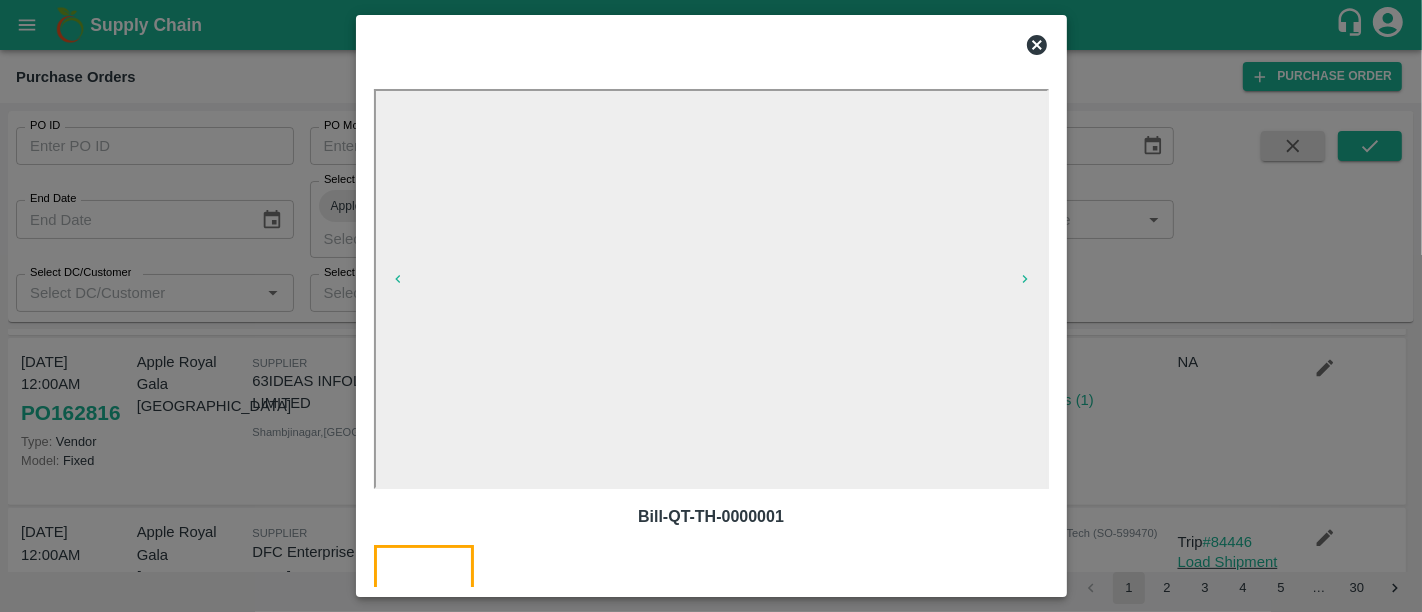 click at bounding box center [711, 306] 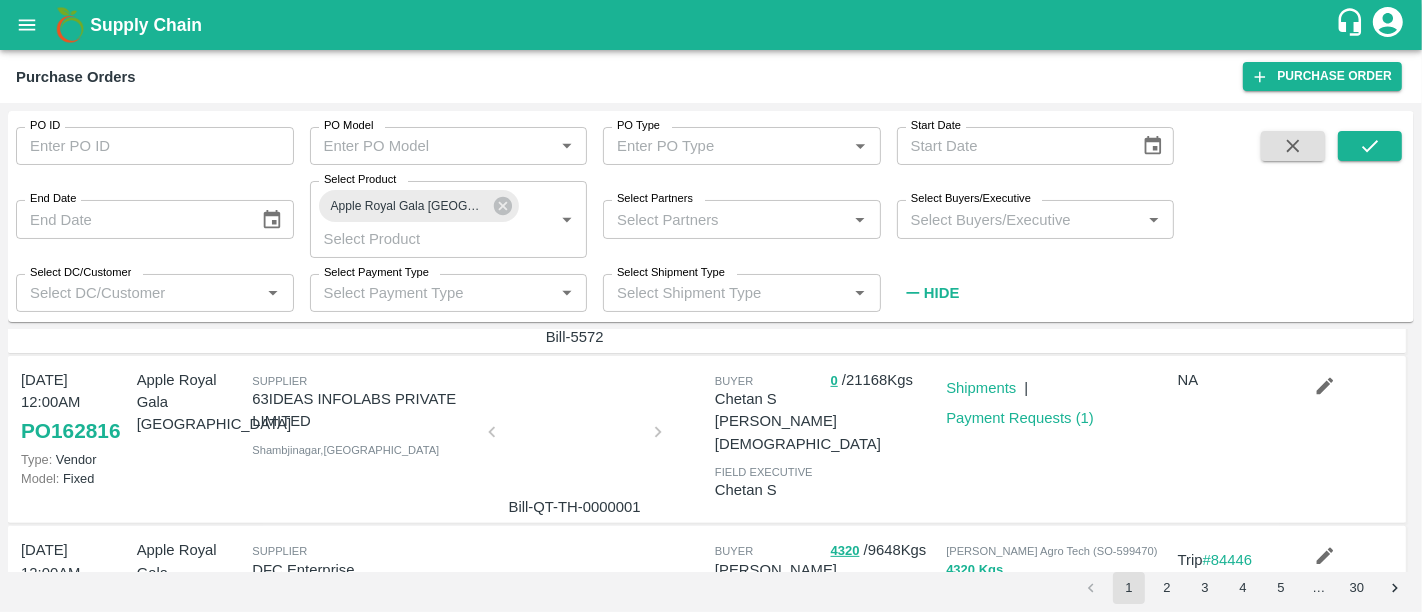 scroll, scrollTop: 695, scrollLeft: 0, axis: vertical 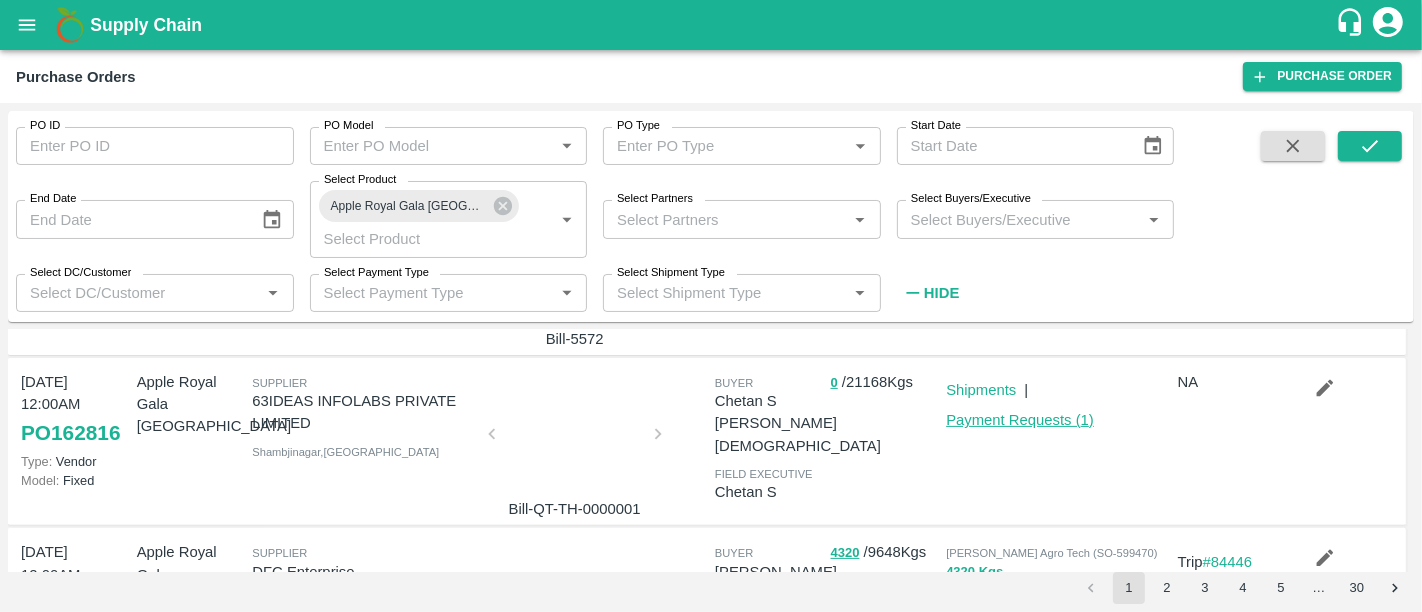 click on "Payment Requests ( 1 )" at bounding box center (1020, 420) 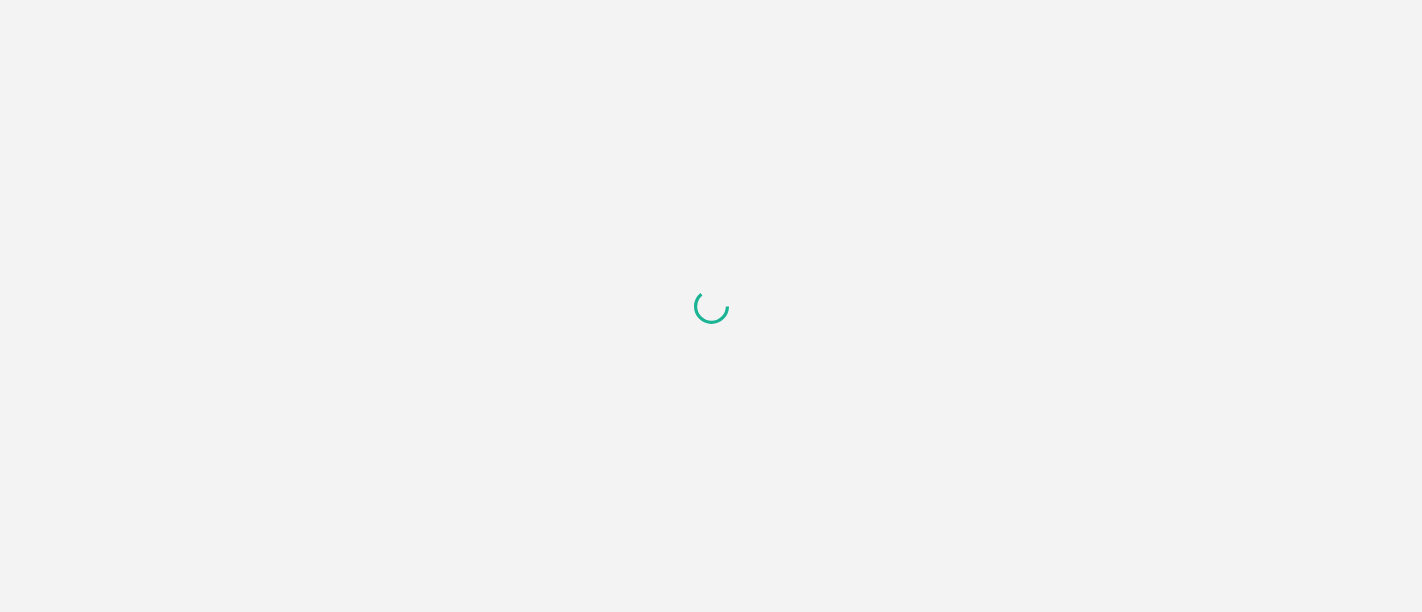 scroll, scrollTop: 0, scrollLeft: 0, axis: both 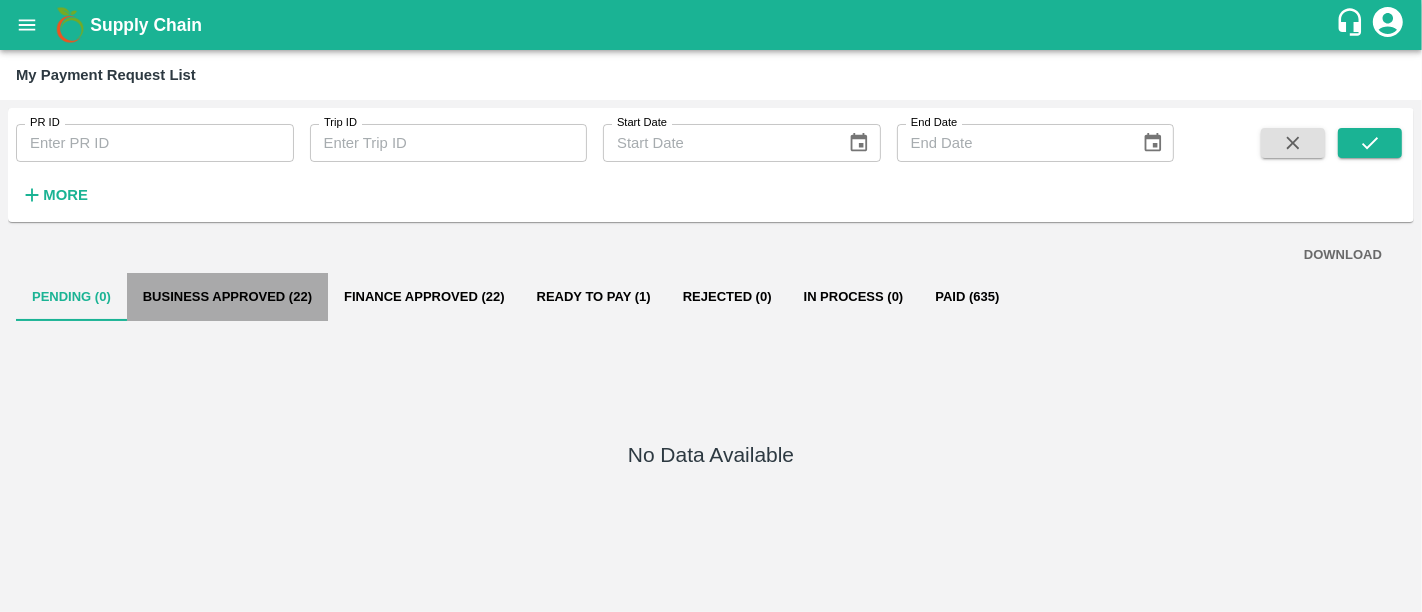 click on "Business Approved (22)" at bounding box center [227, 297] 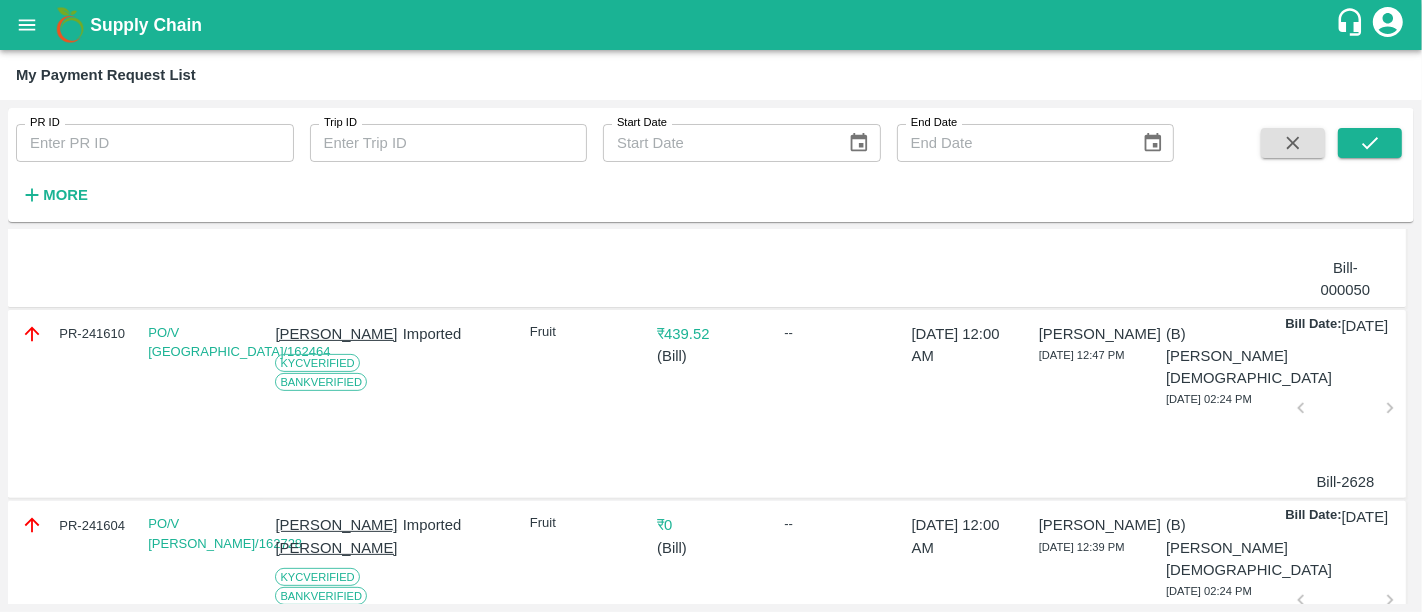 scroll, scrollTop: 0, scrollLeft: 0, axis: both 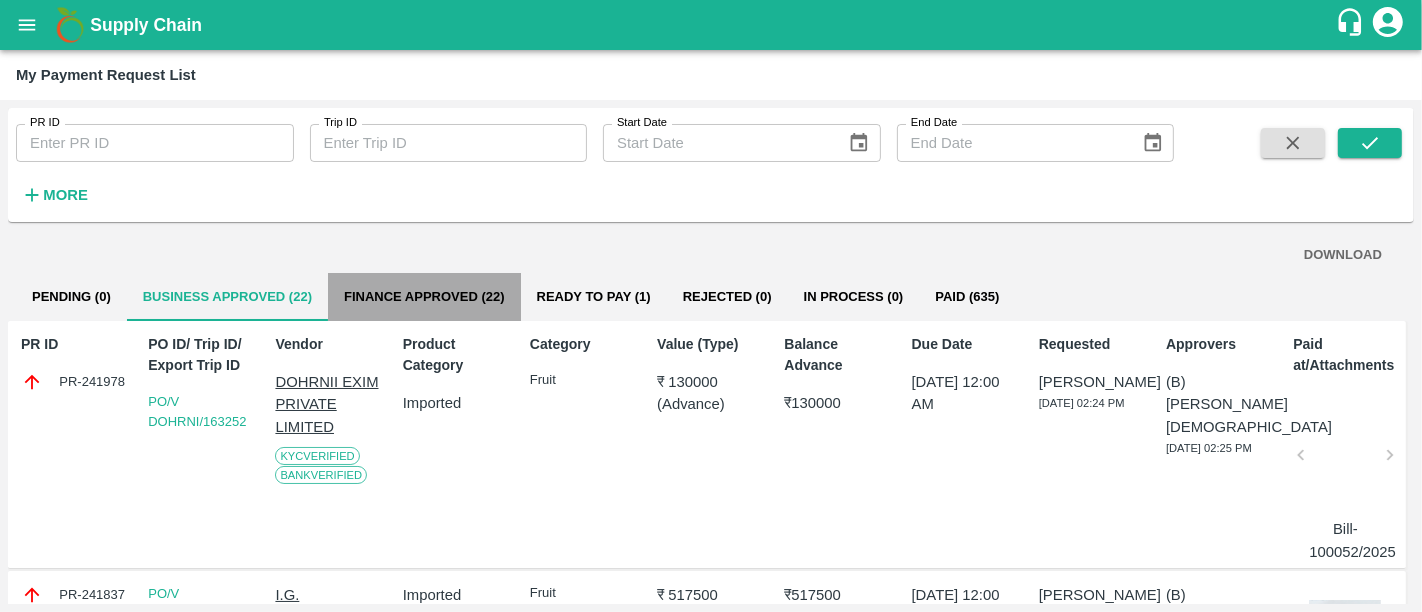 click on "Finance Approved (22)" at bounding box center (424, 297) 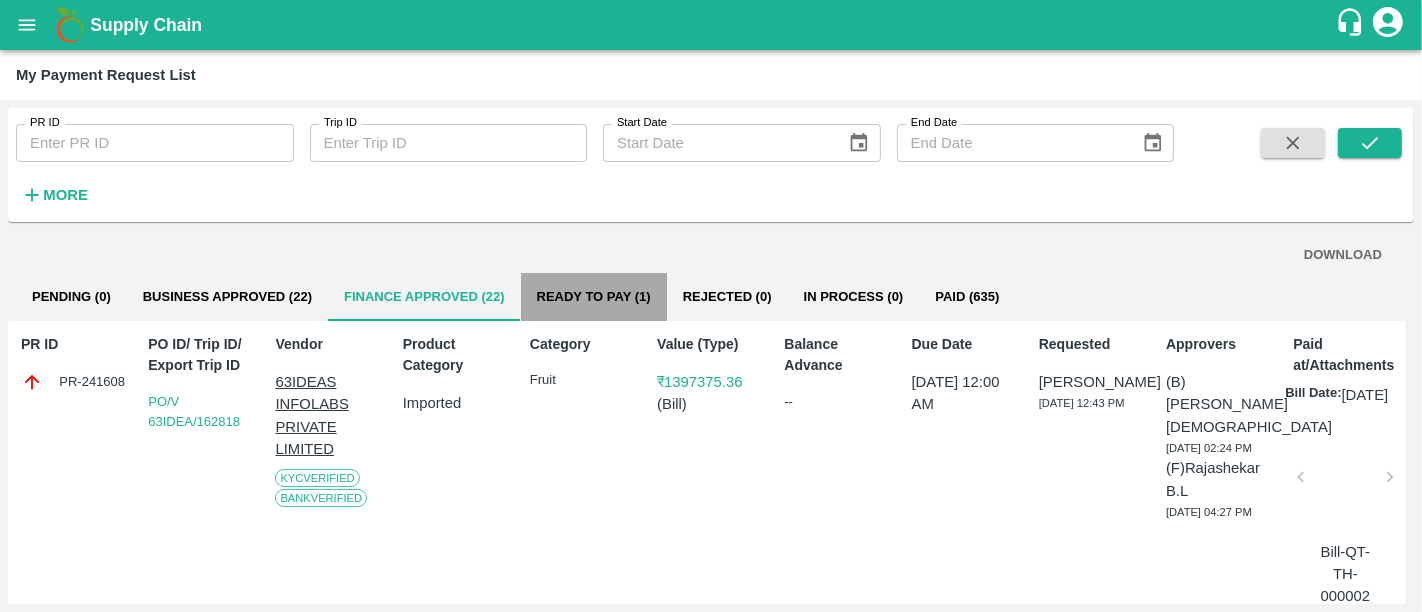 click on "Ready To Pay (1)" at bounding box center (594, 297) 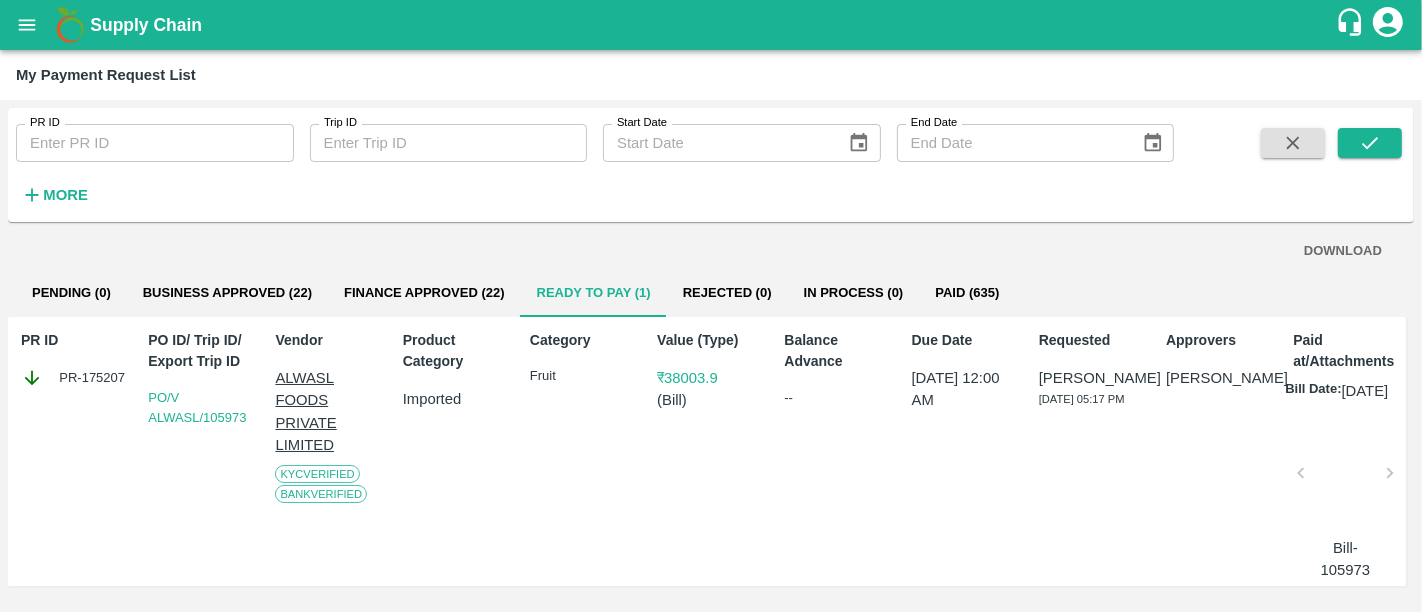 scroll, scrollTop: 0, scrollLeft: 0, axis: both 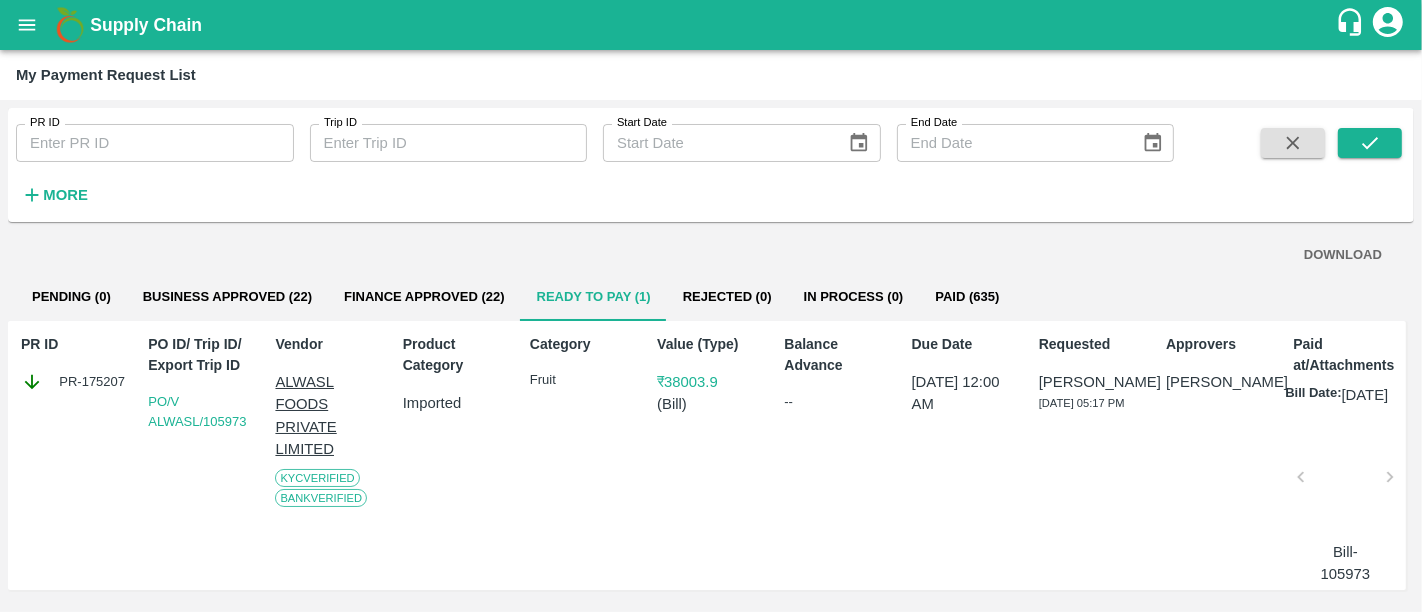 click on "Supply Chain" at bounding box center [146, 25] 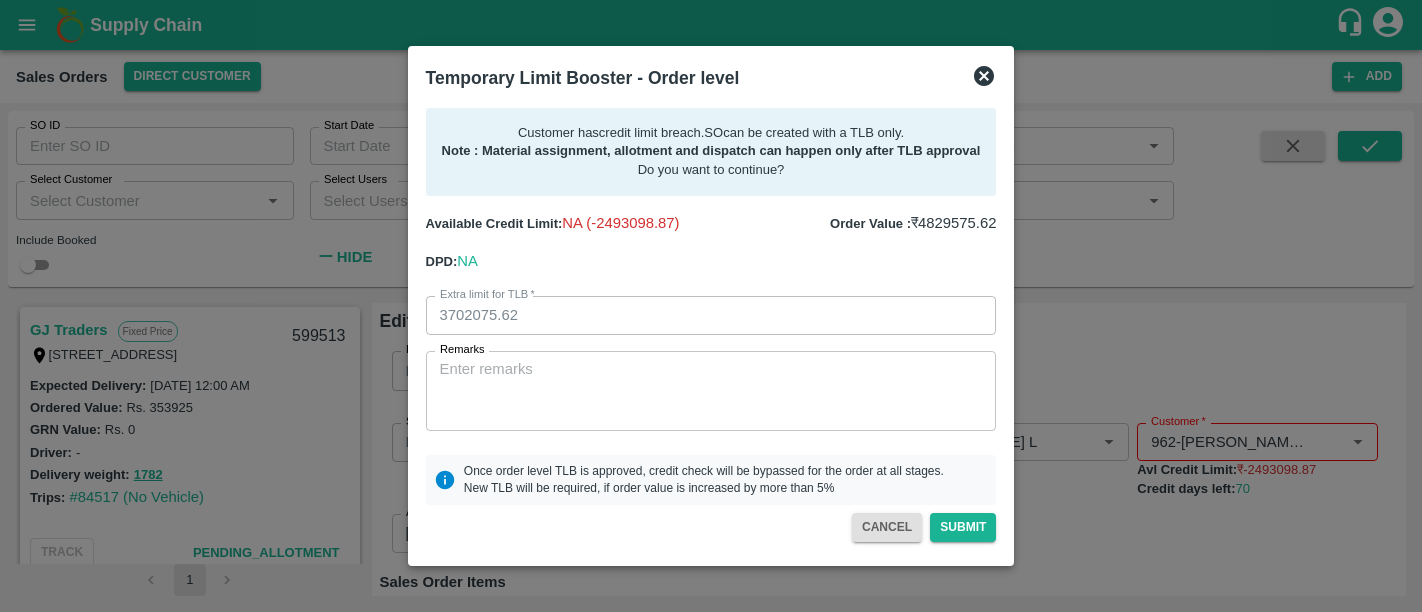 scroll, scrollTop: 0, scrollLeft: 0, axis: both 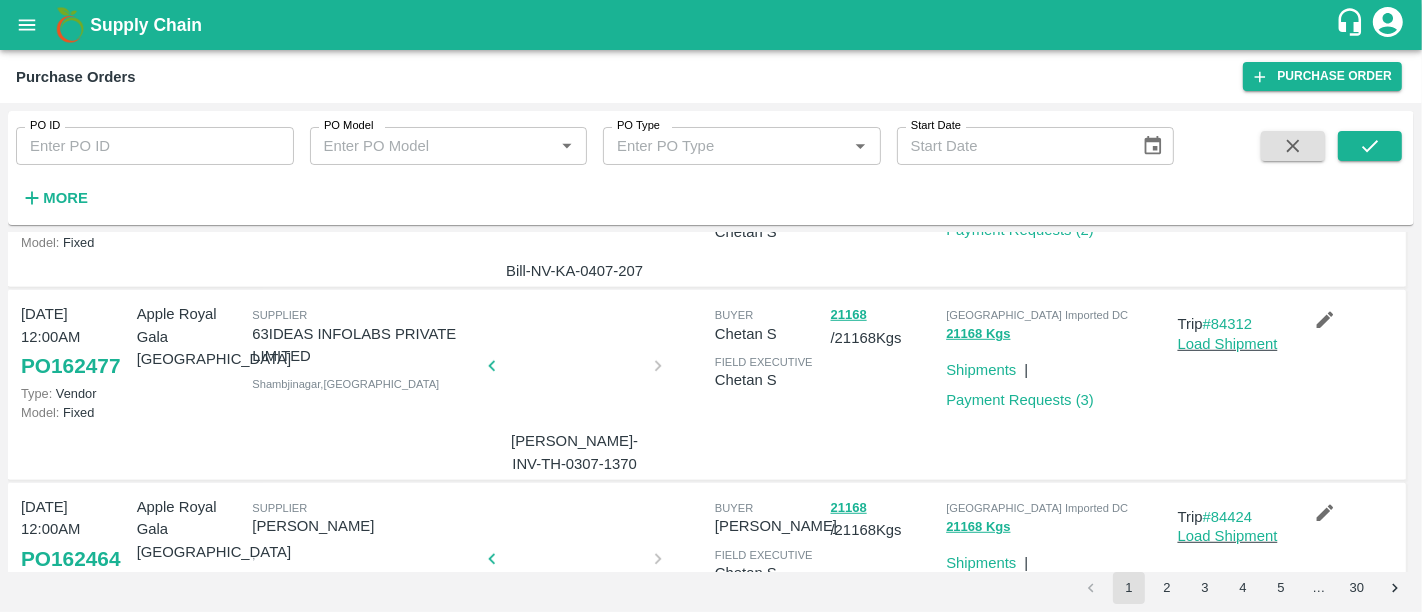 click at bounding box center (425, 372) 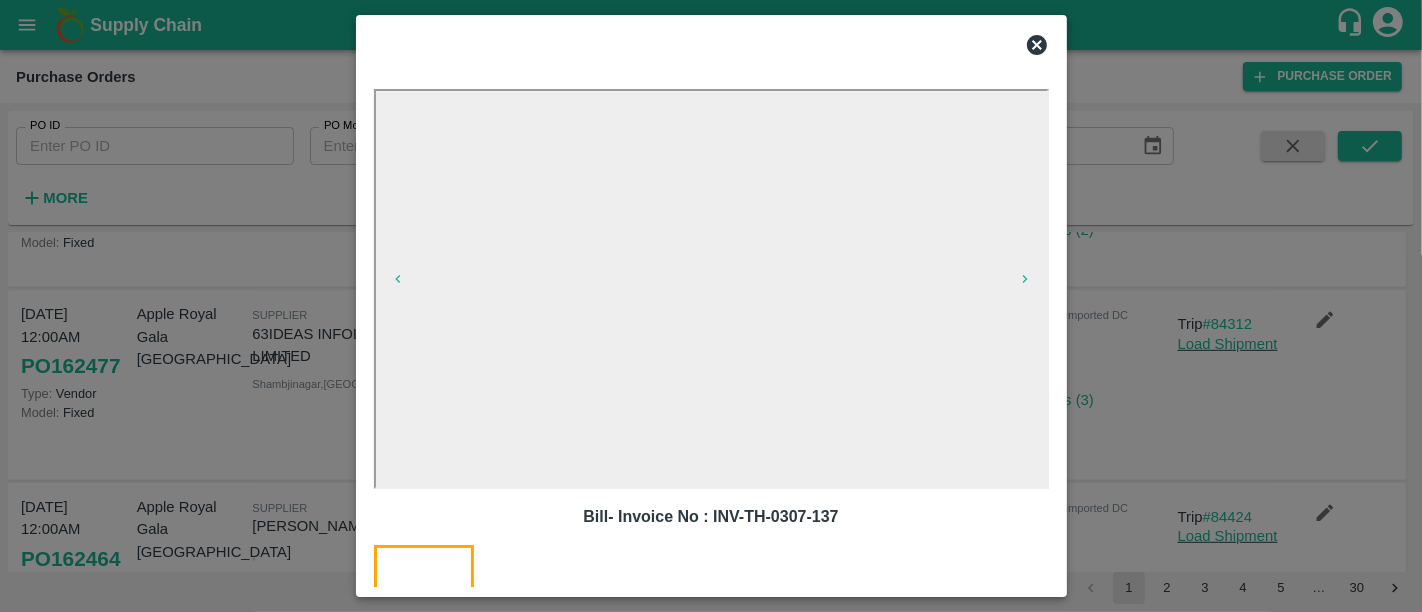 click at bounding box center (711, 306) 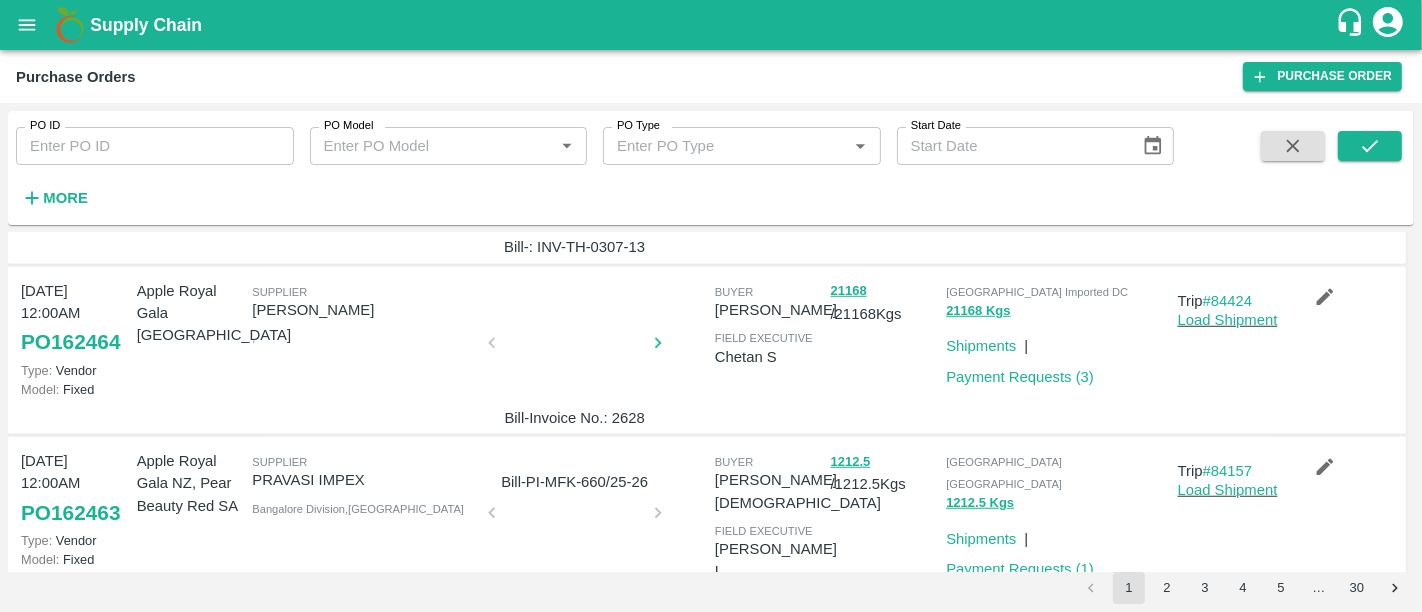 scroll, scrollTop: 1386, scrollLeft: 0, axis: vertical 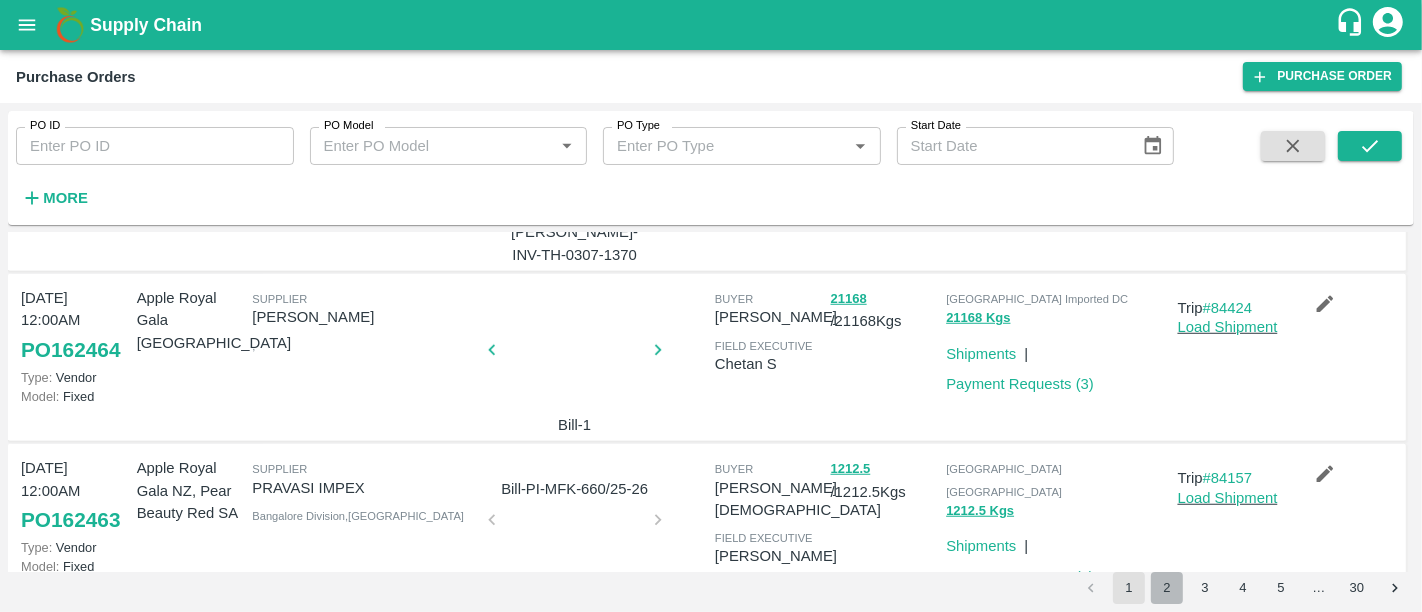 click on "2" at bounding box center [1167, 588] 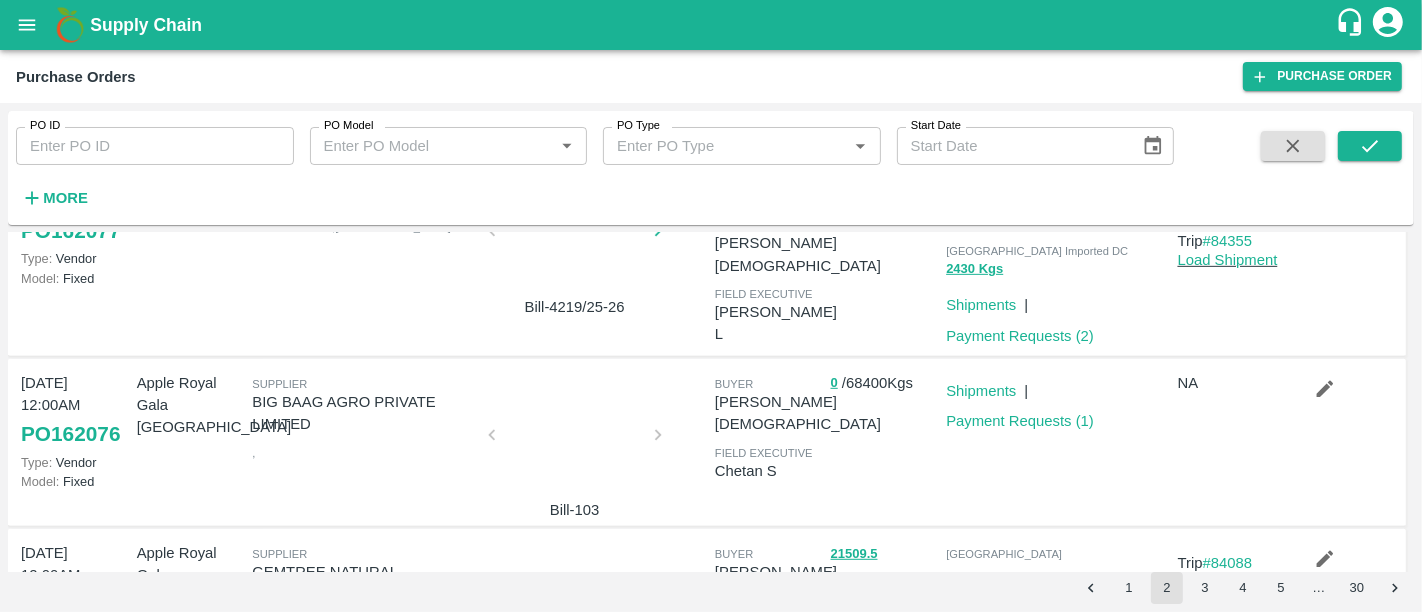 scroll, scrollTop: 988, scrollLeft: 0, axis: vertical 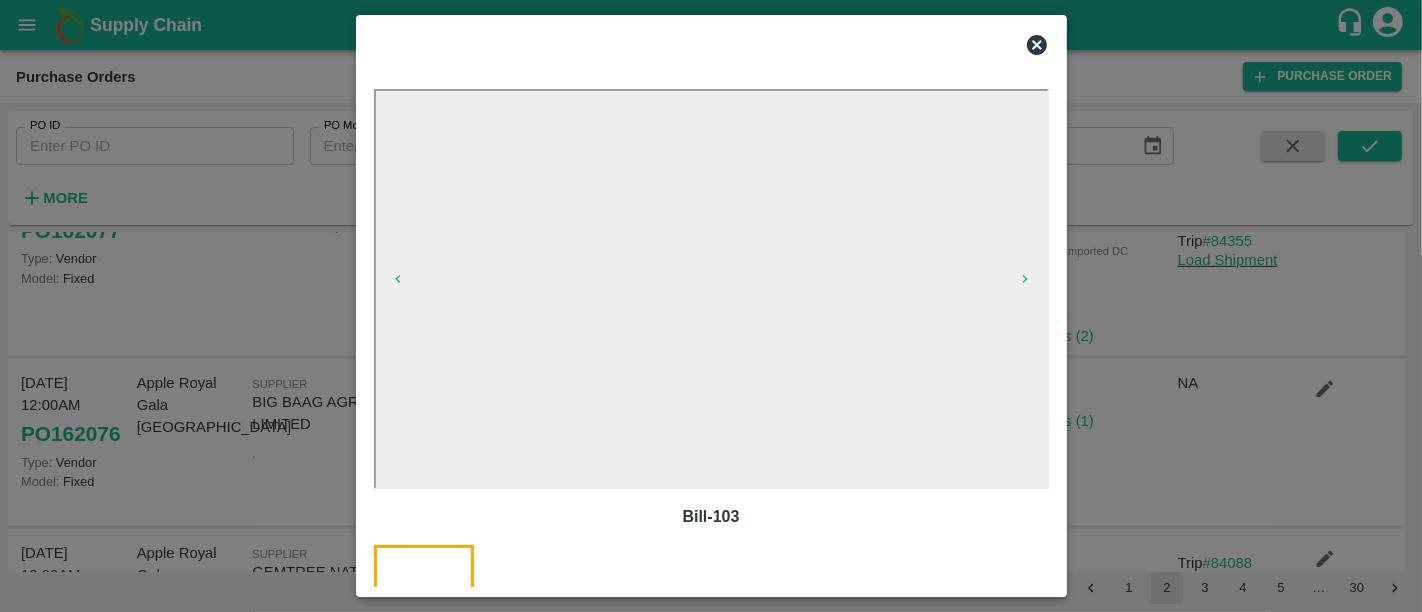 click at bounding box center [711, 306] 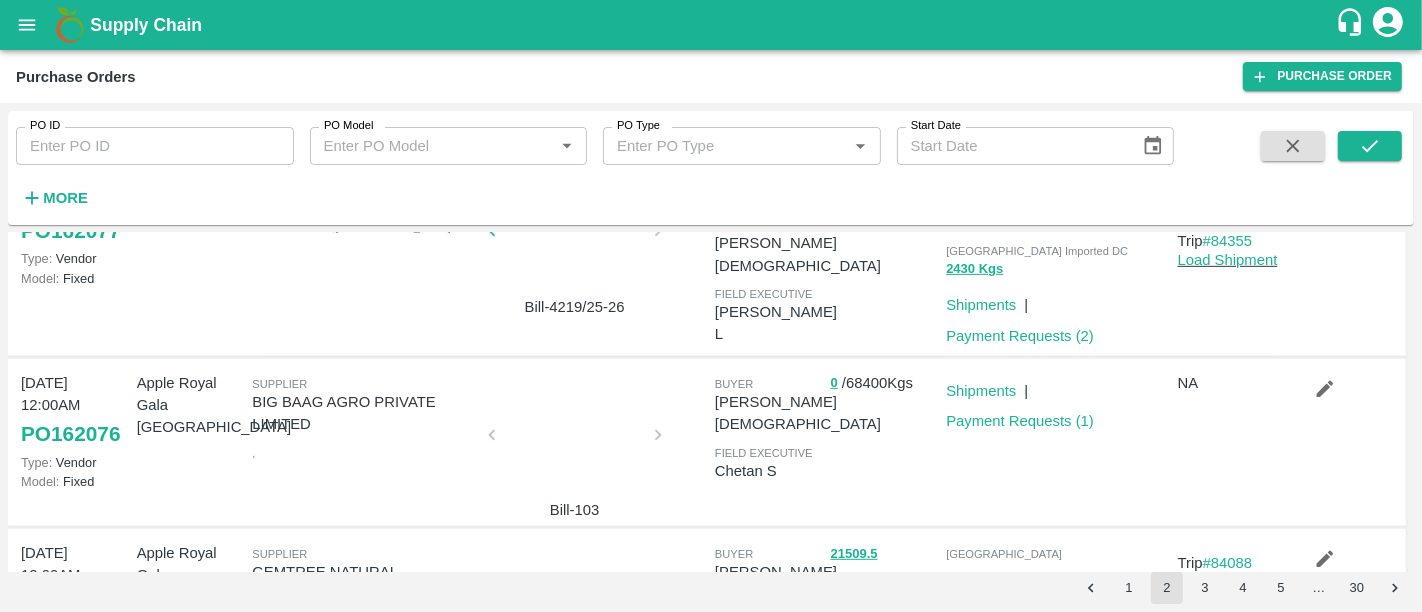 click on "More" at bounding box center [65, 198] 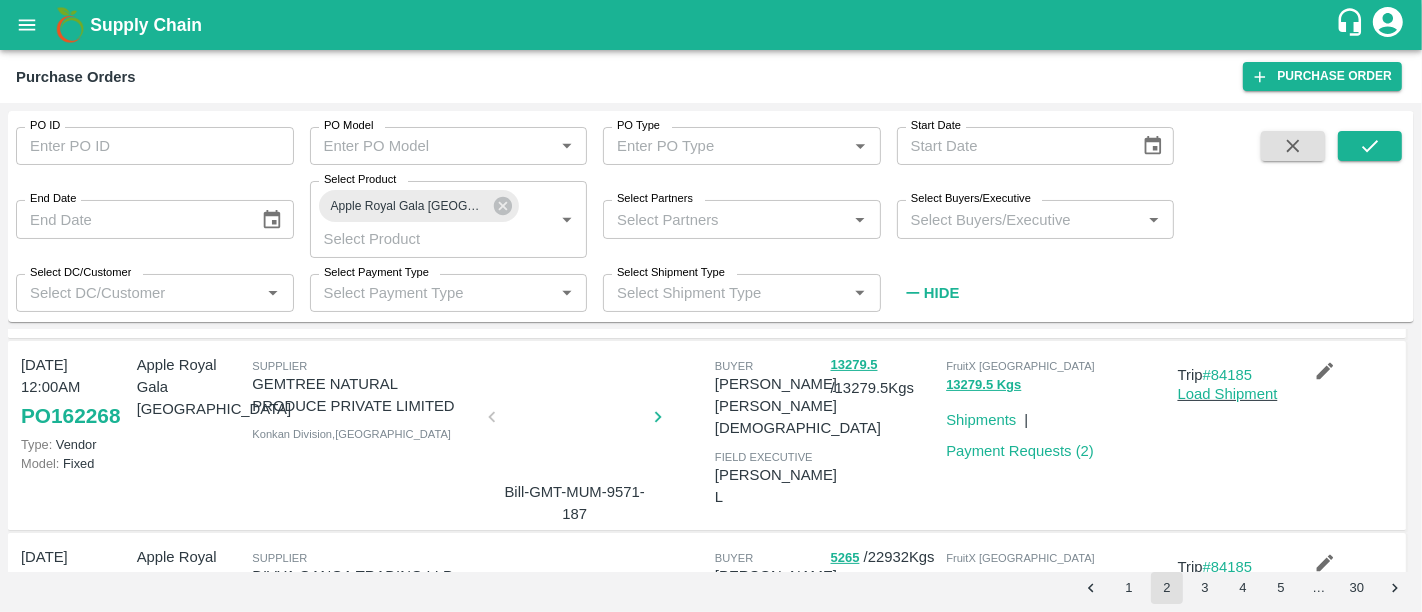 scroll, scrollTop: 459, scrollLeft: 0, axis: vertical 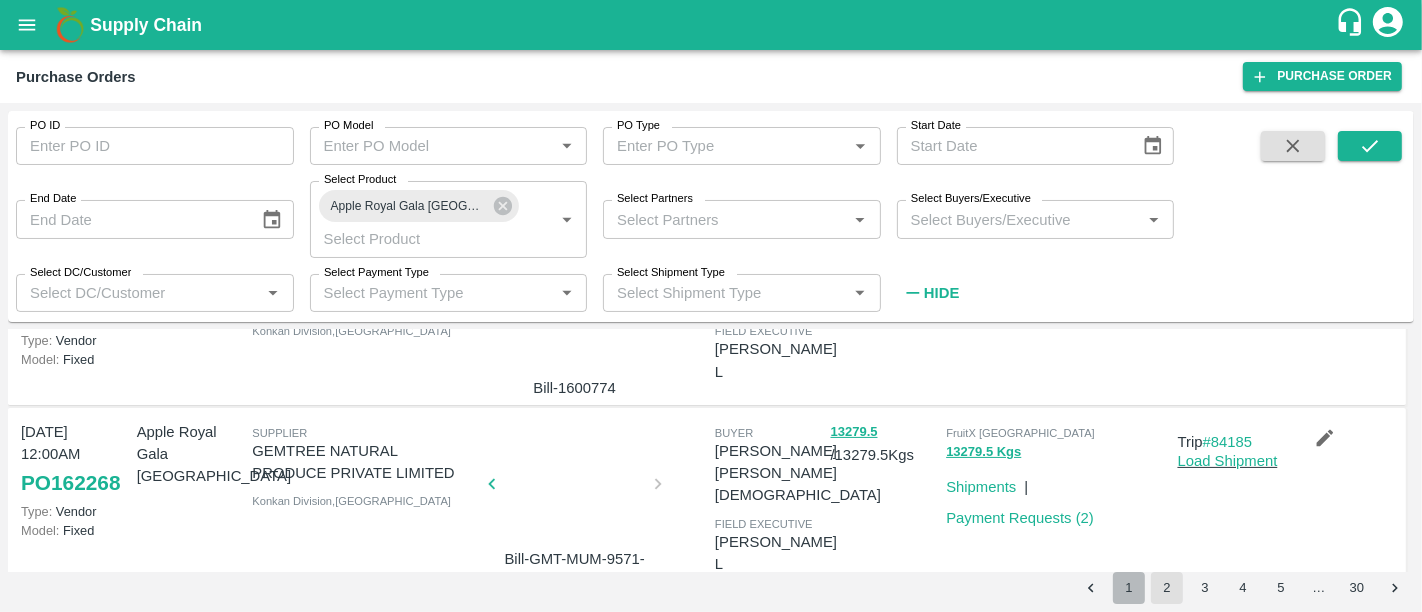 click on "1" at bounding box center [1129, 588] 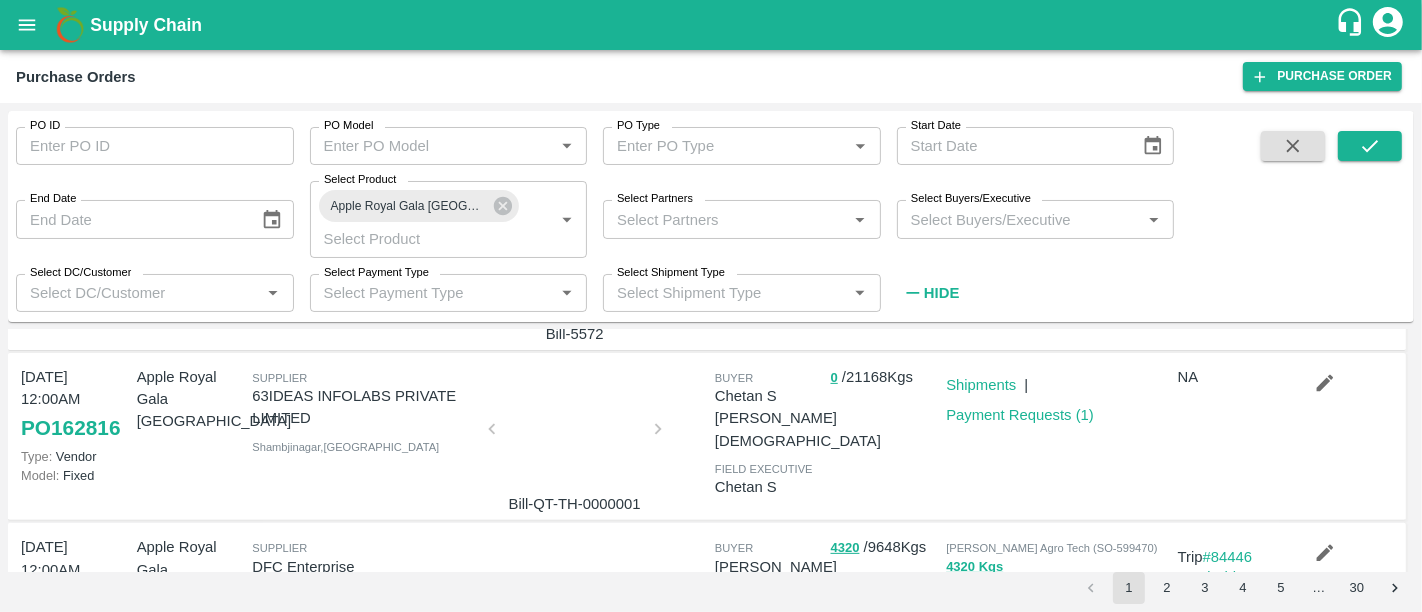 scroll, scrollTop: 701, scrollLeft: 0, axis: vertical 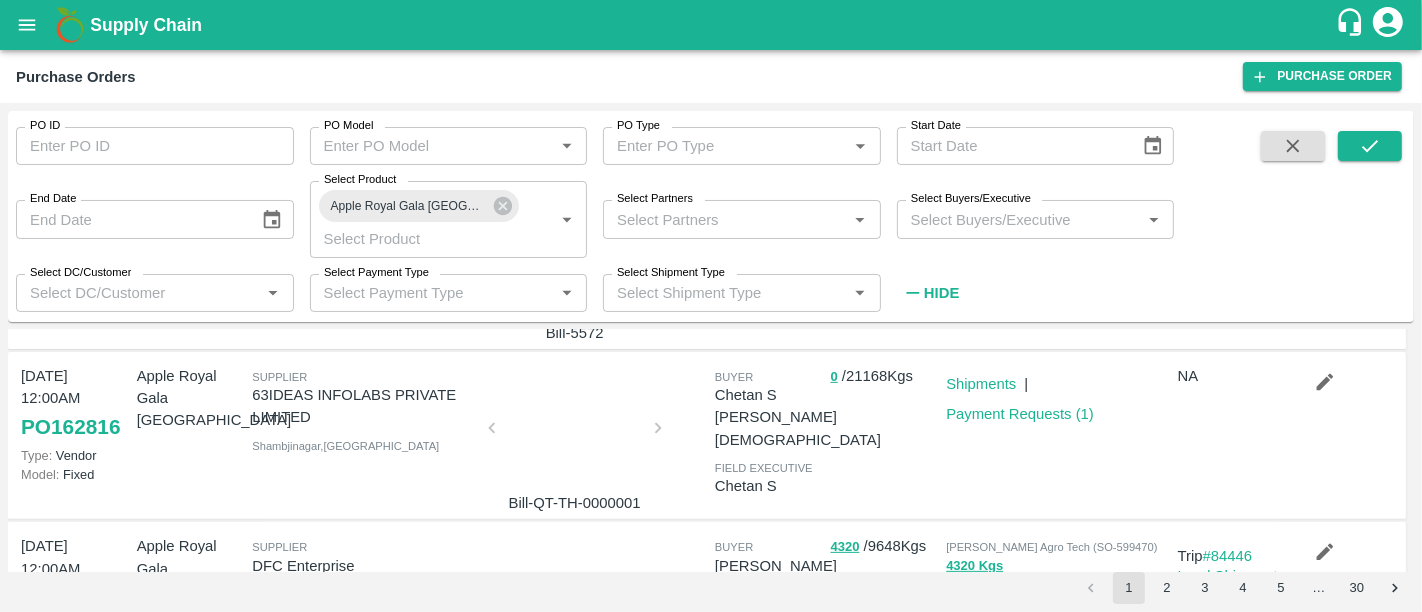 click on "Bill-QT-TH-0000001" at bounding box center (575, 503) 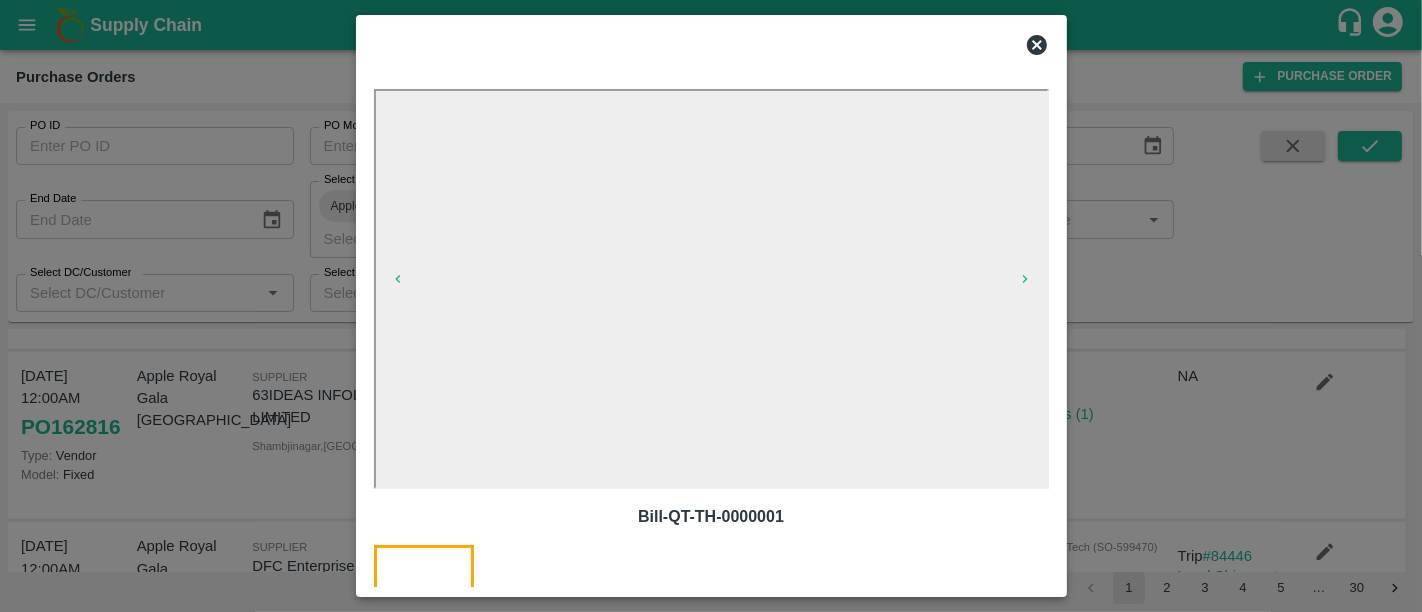 click at bounding box center (711, 306) 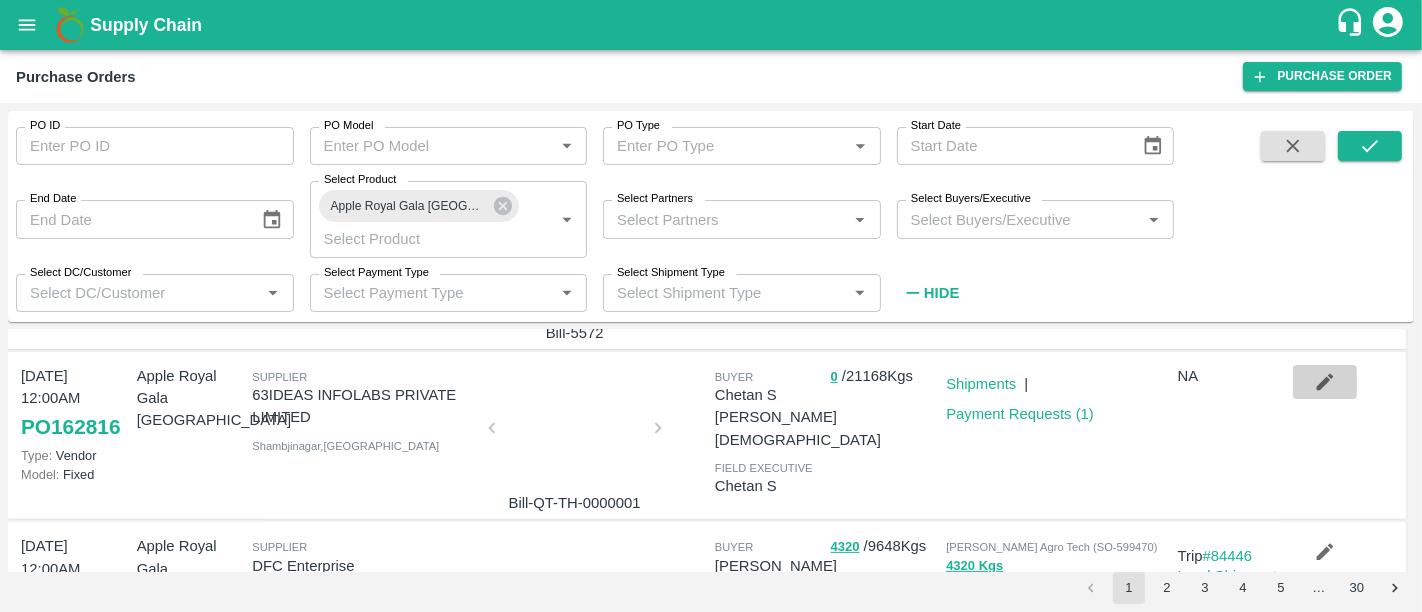 click 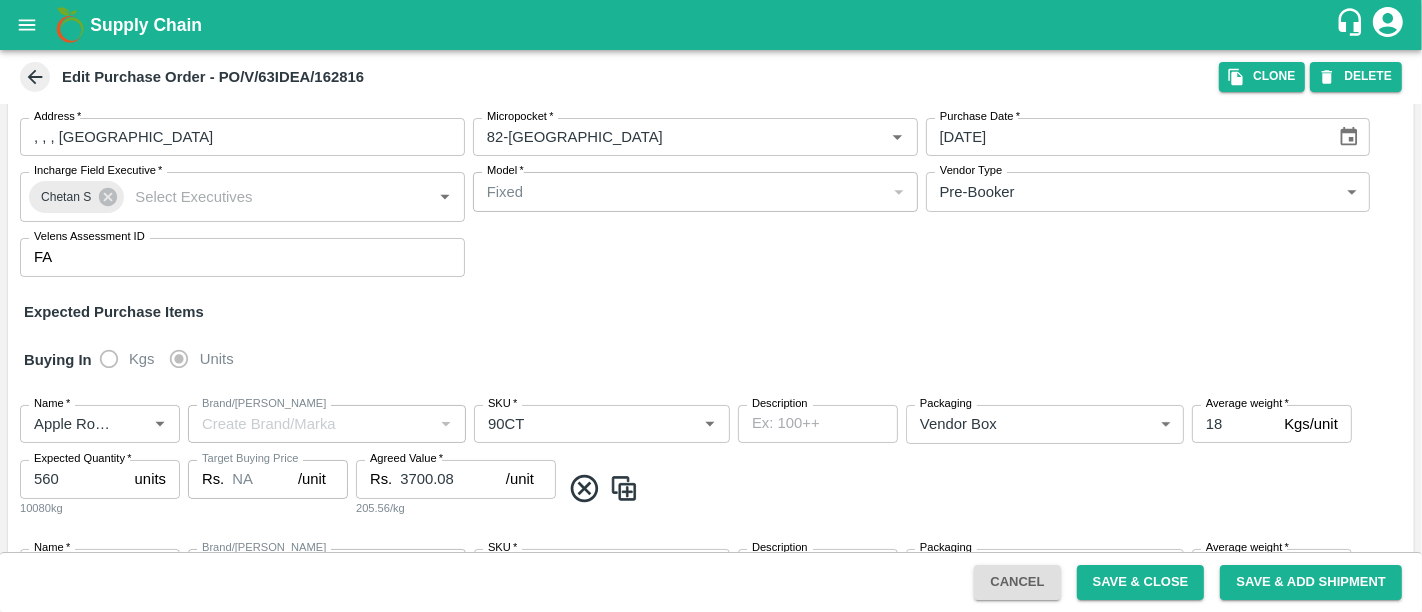 scroll, scrollTop: 122, scrollLeft: 0, axis: vertical 